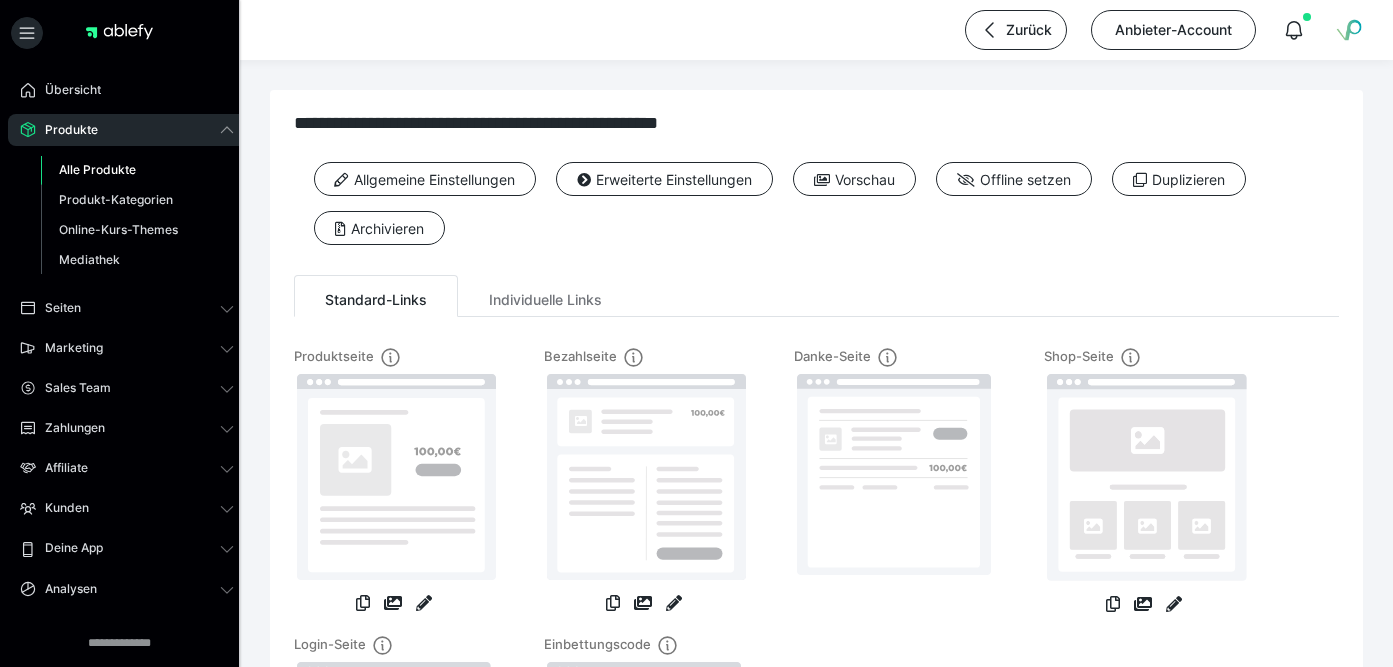scroll, scrollTop: 0, scrollLeft: 0, axis: both 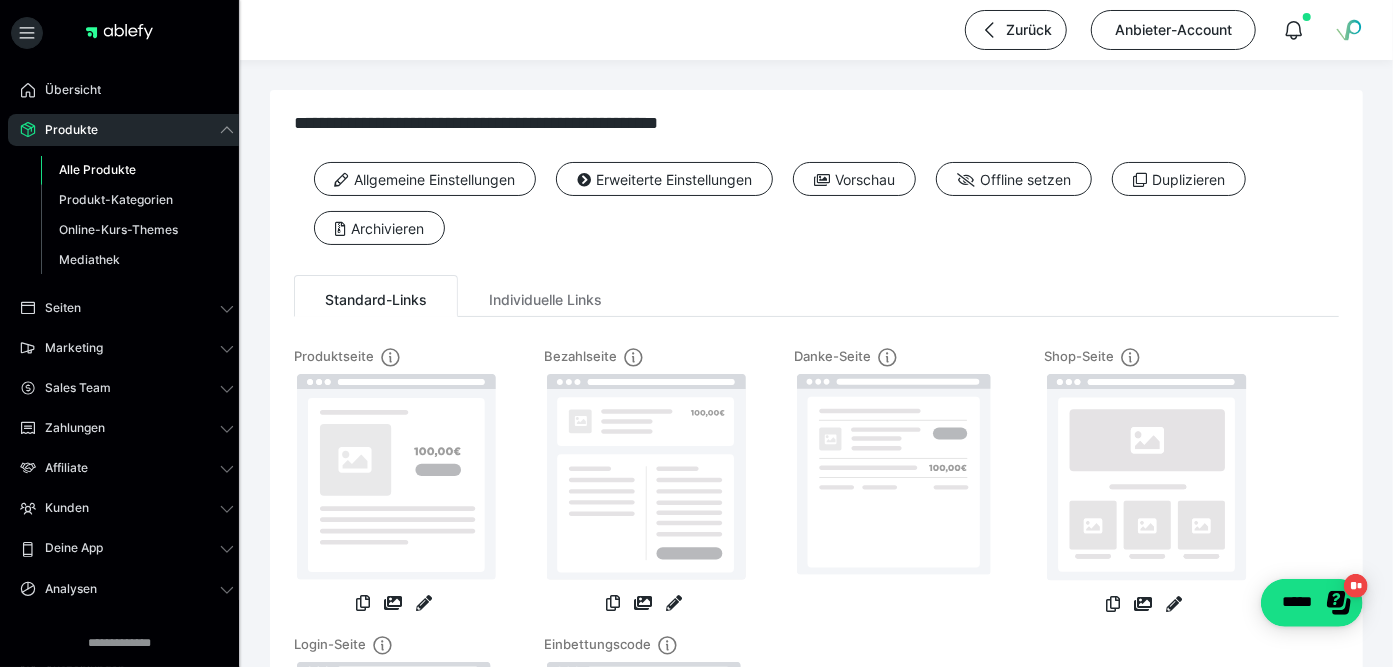 click on "Alle Produkte" at bounding box center [97, 169] 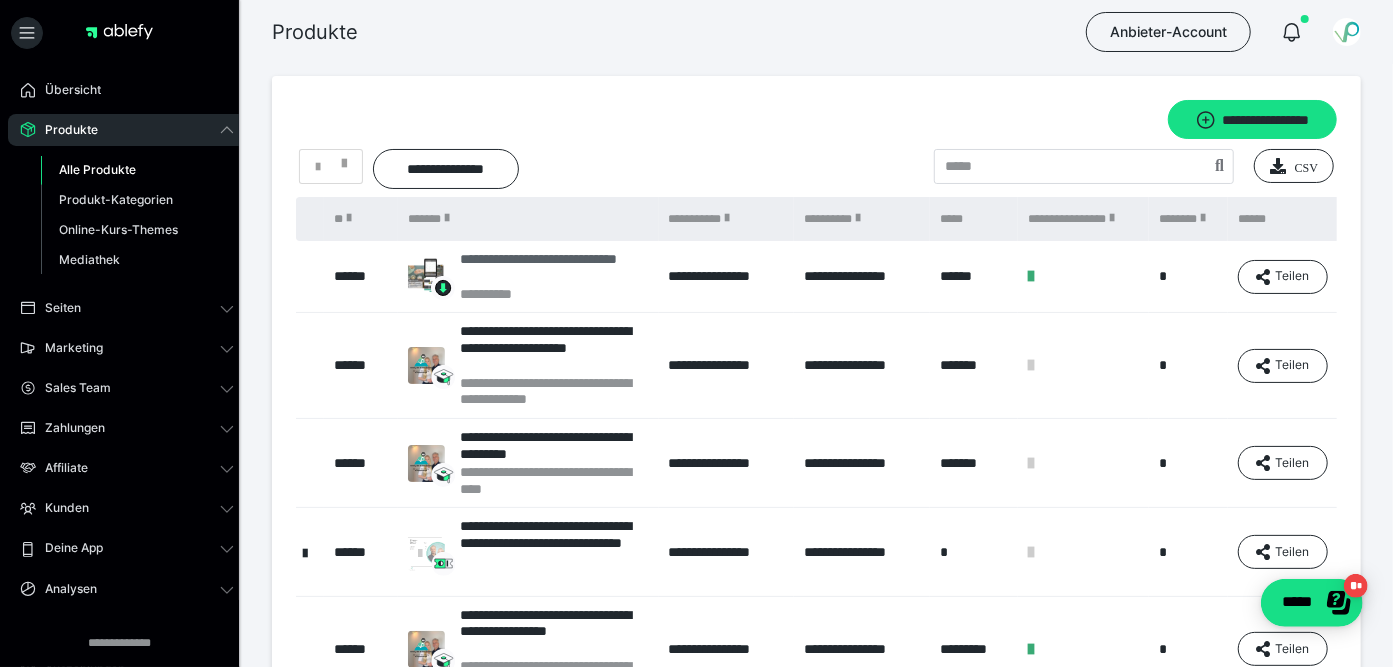 click on "**********" at bounding box center [554, 268] 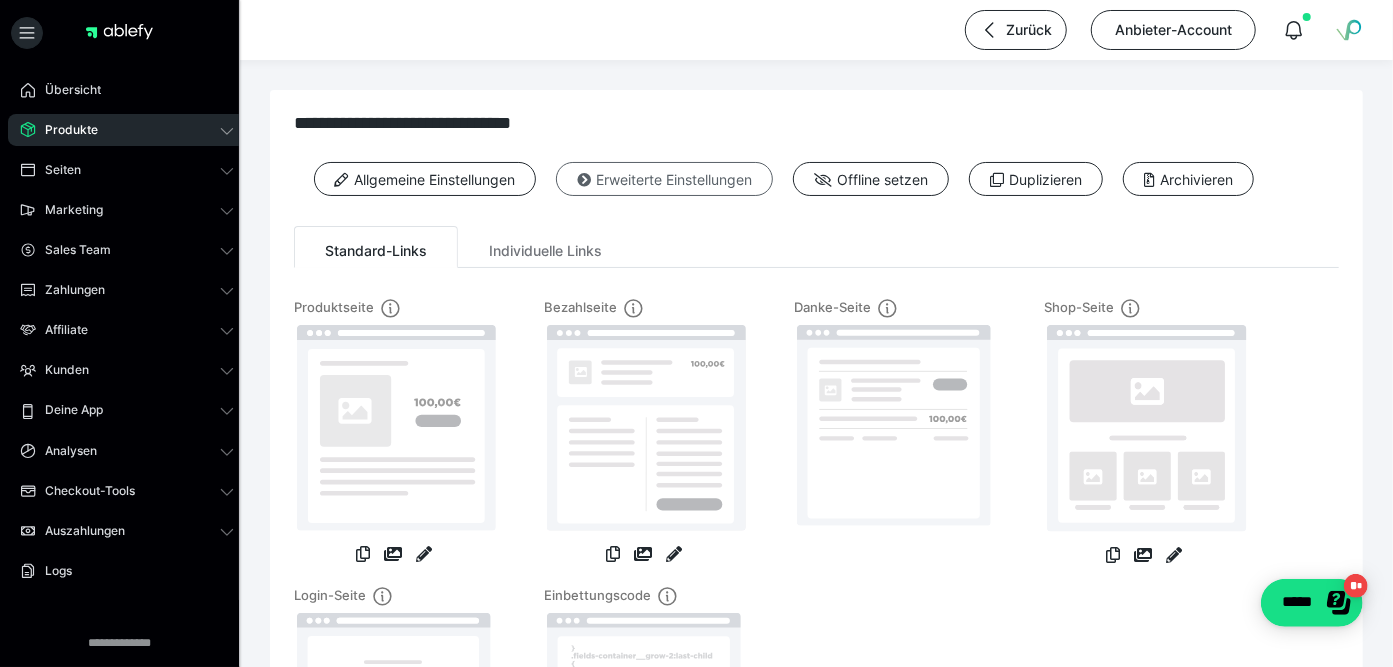 click on "Erweiterte Einstellungen" at bounding box center (664, 179) 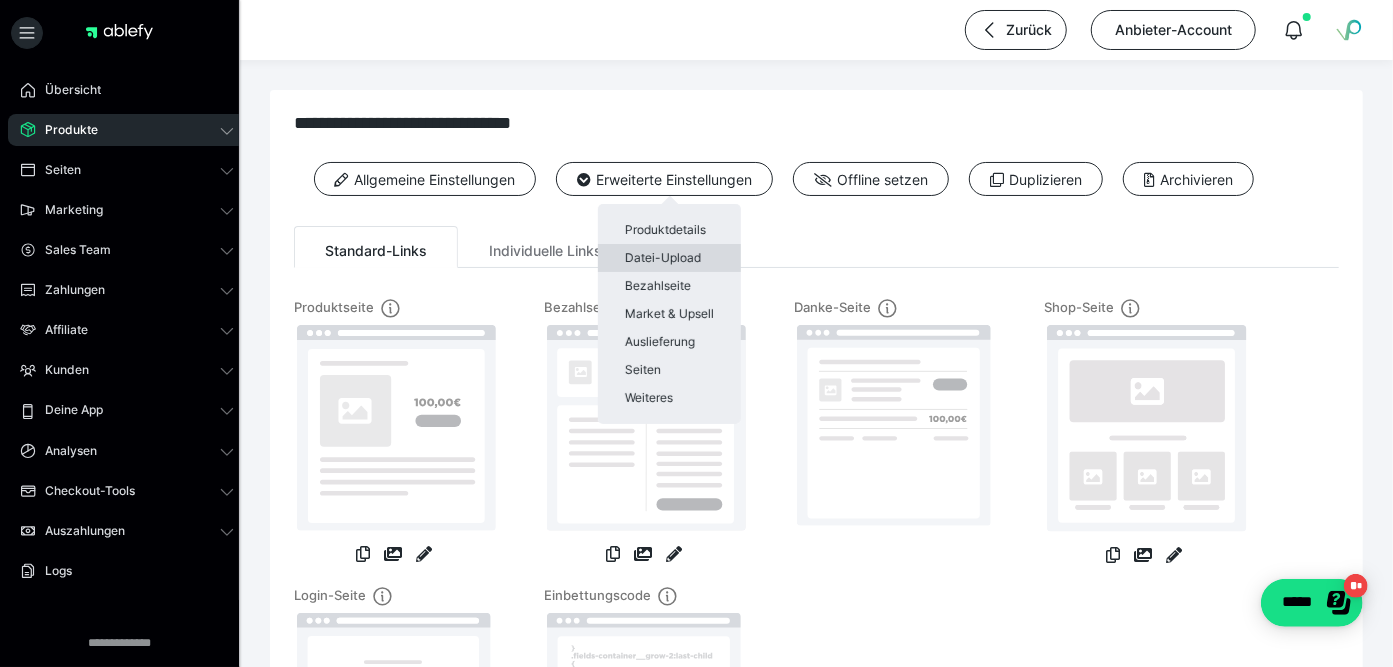 click on "Datei-Upload" at bounding box center (669, 258) 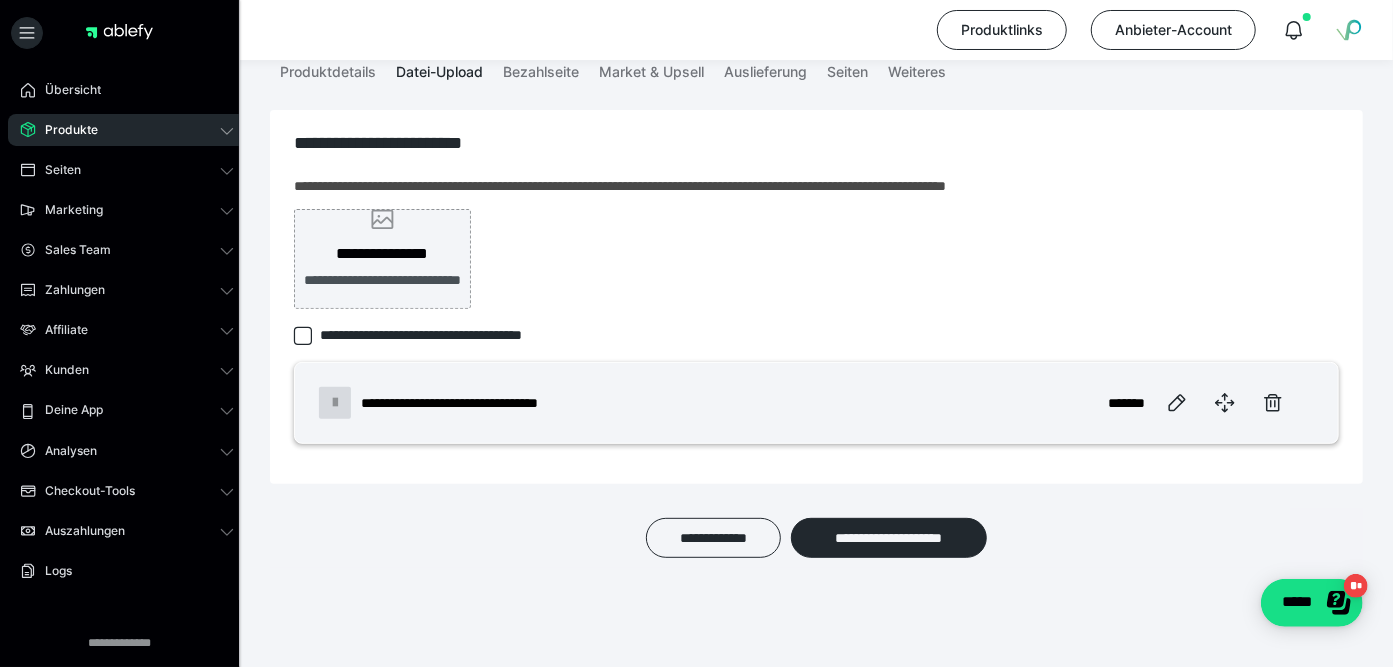 scroll, scrollTop: 141, scrollLeft: 0, axis: vertical 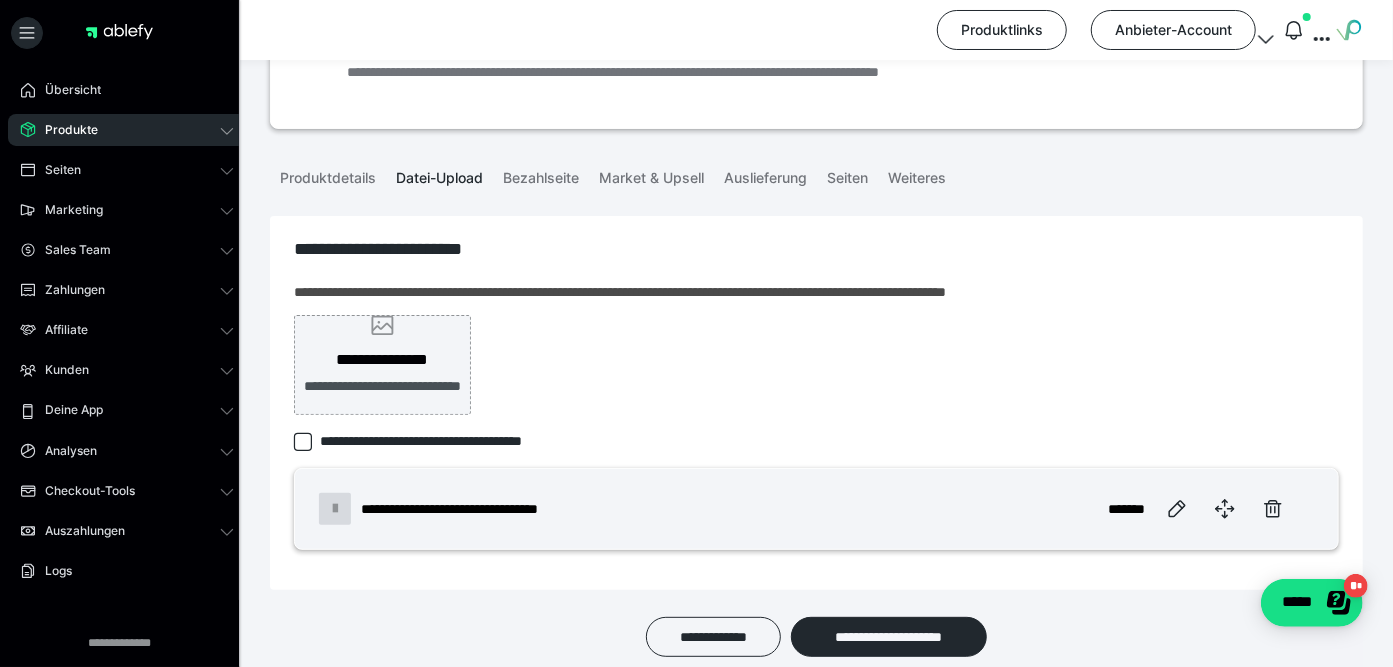 click on "**********" at bounding box center [382, 360] 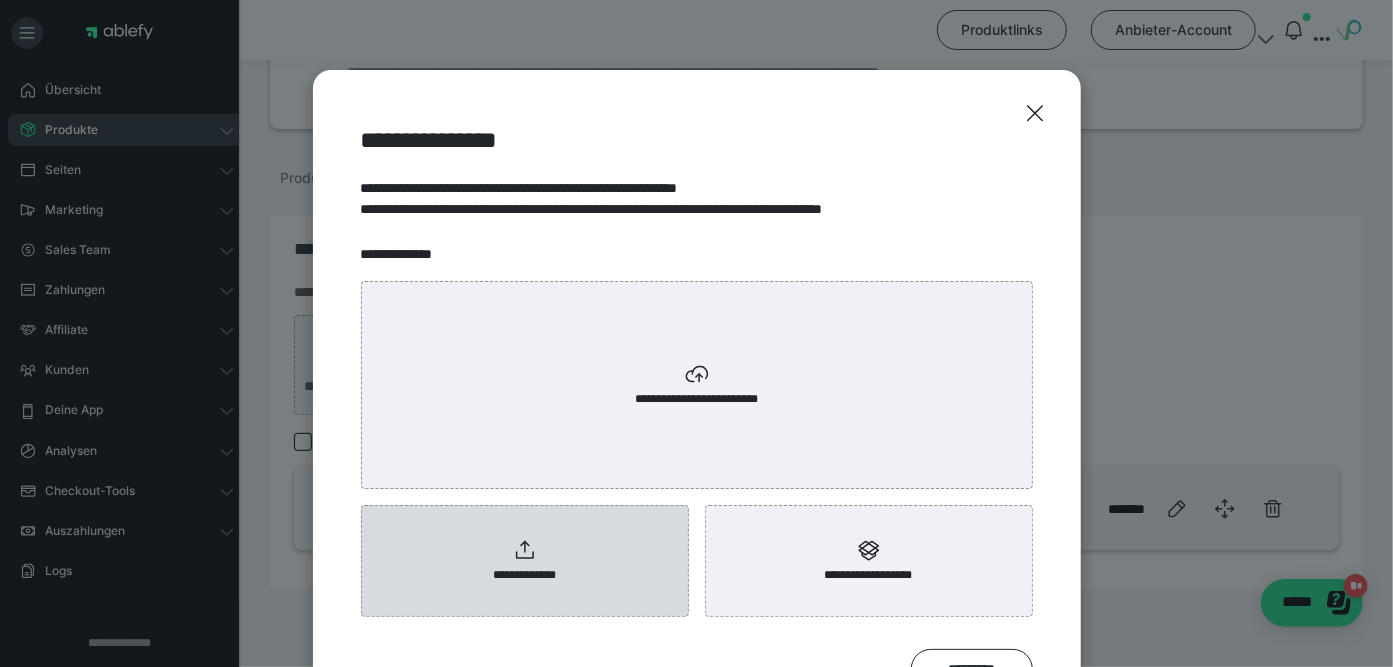 click on "**********" at bounding box center [525, 561] 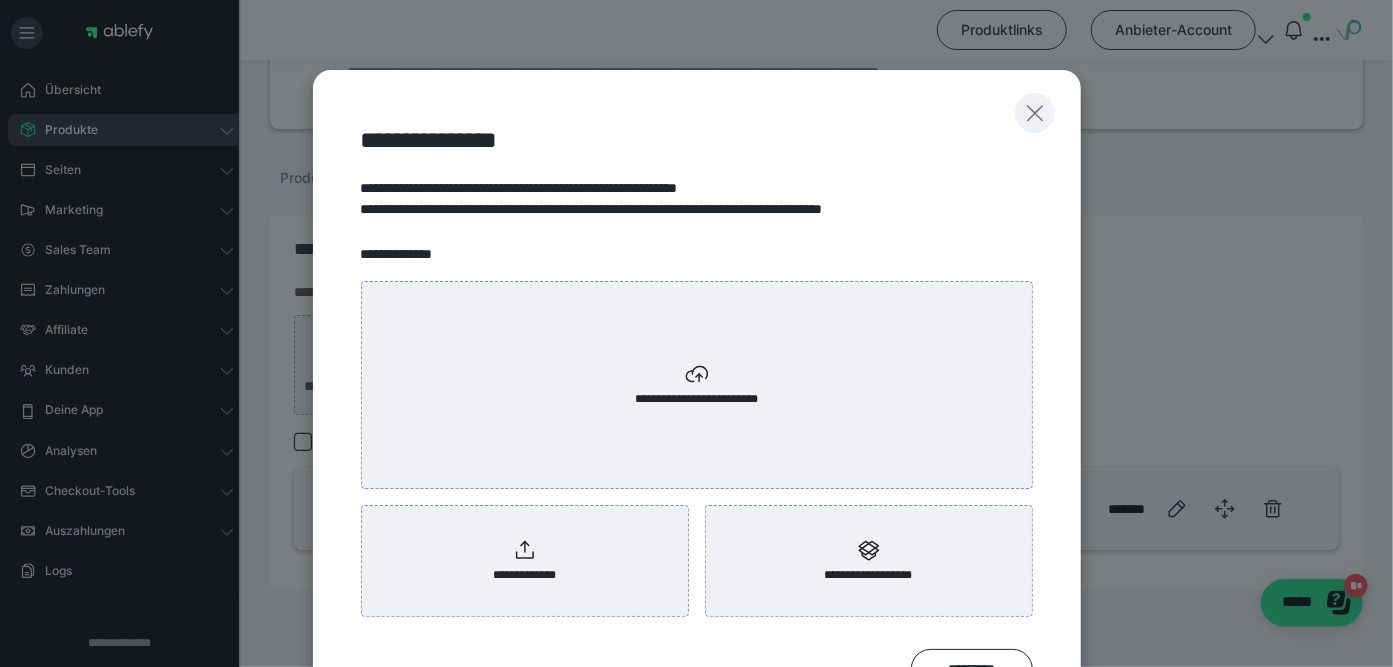click at bounding box center [1035, 113] 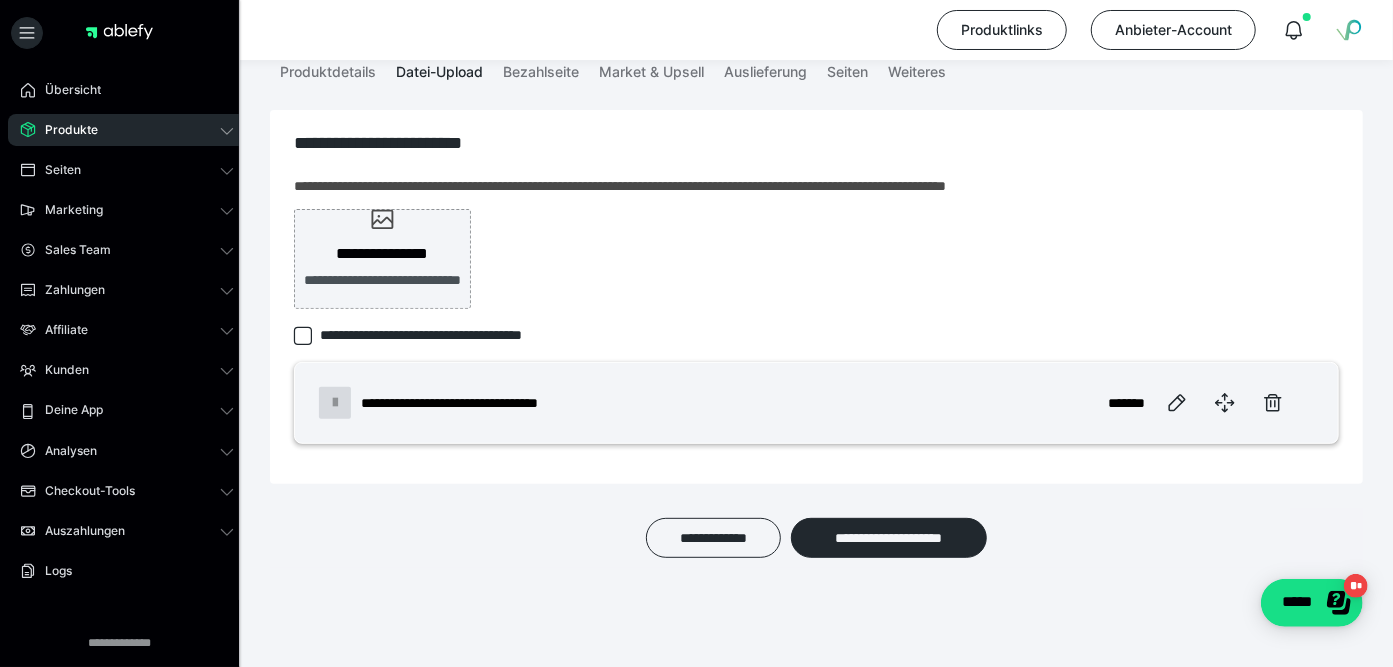 scroll, scrollTop: 35, scrollLeft: 0, axis: vertical 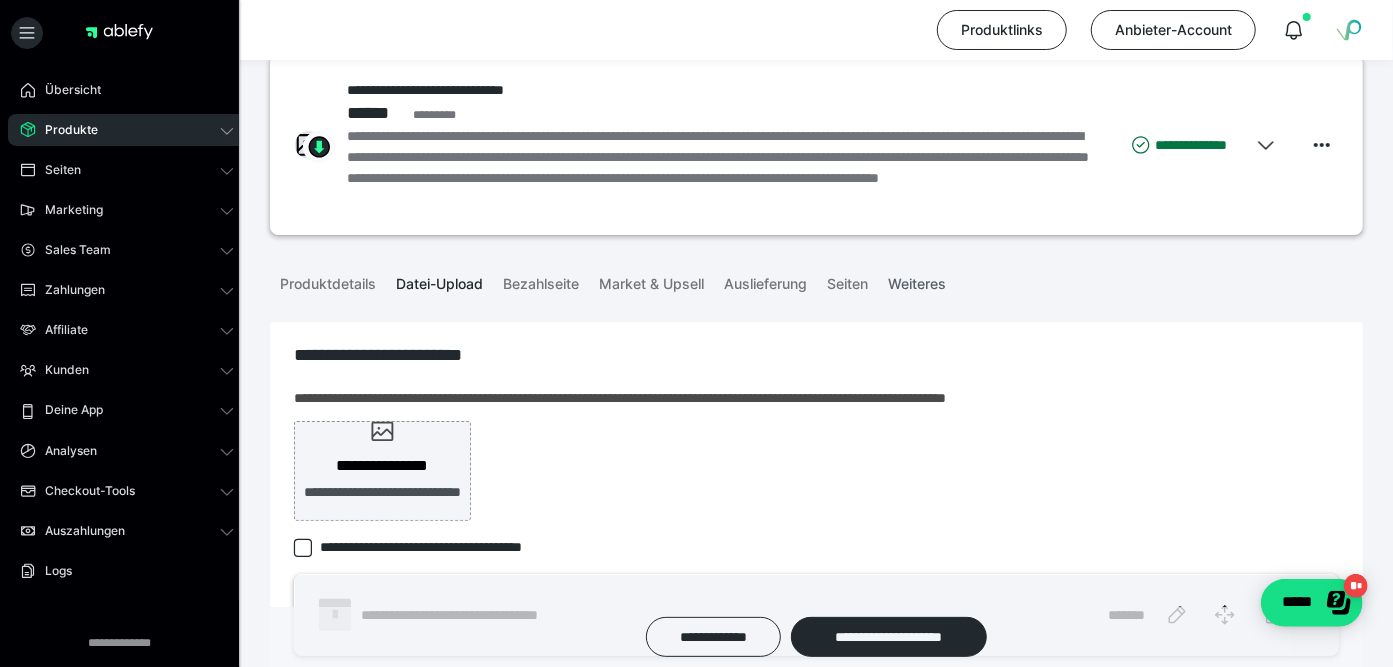 click on "Weiteres" at bounding box center [917, 280] 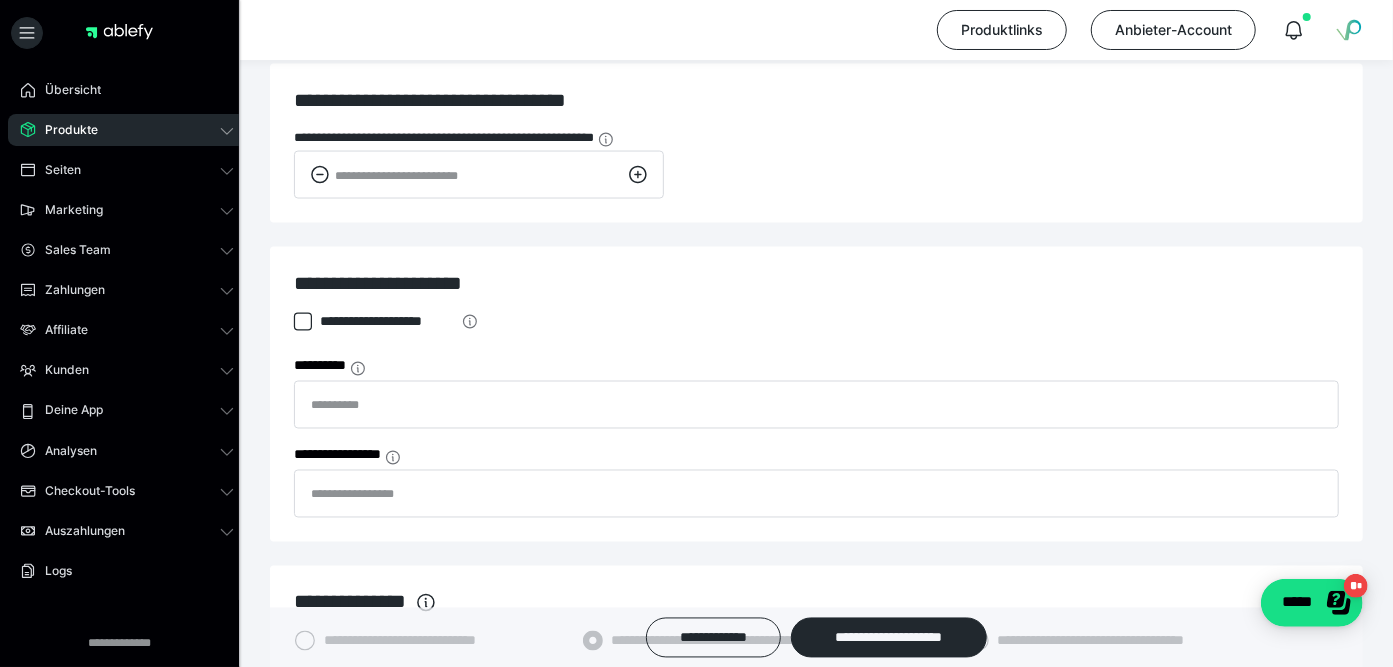 scroll, scrollTop: 1528, scrollLeft: 0, axis: vertical 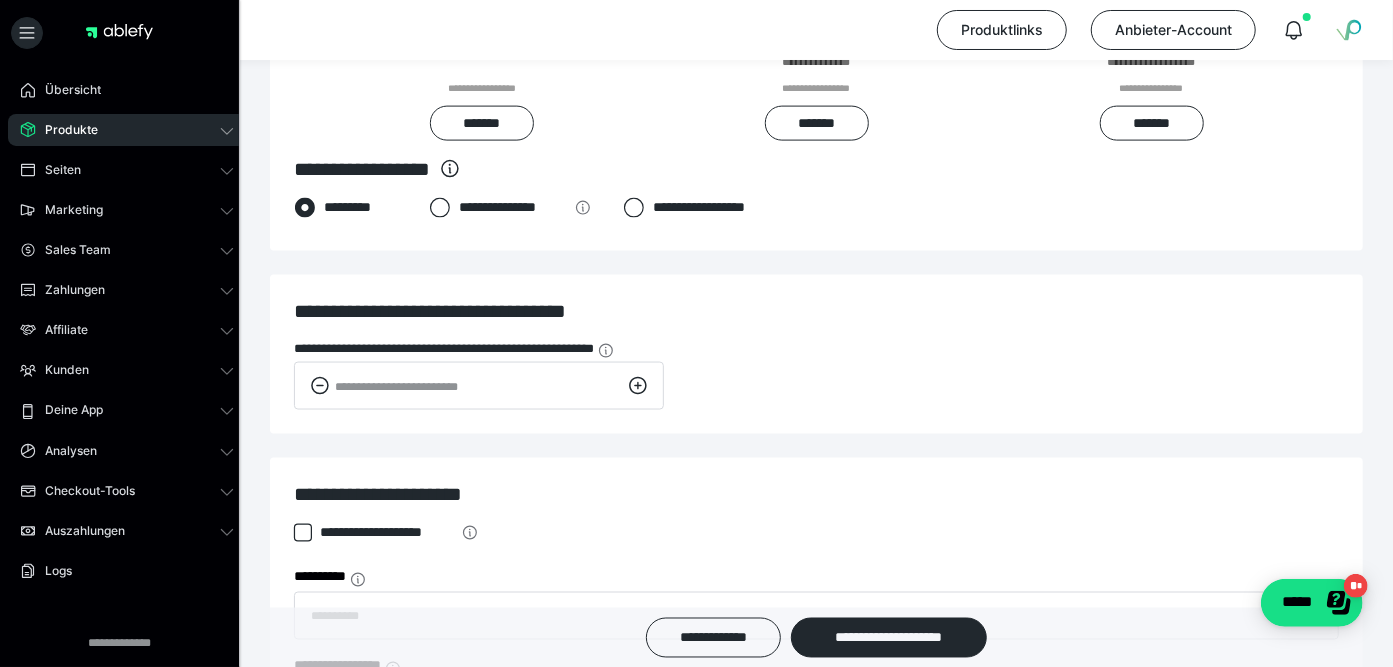 click 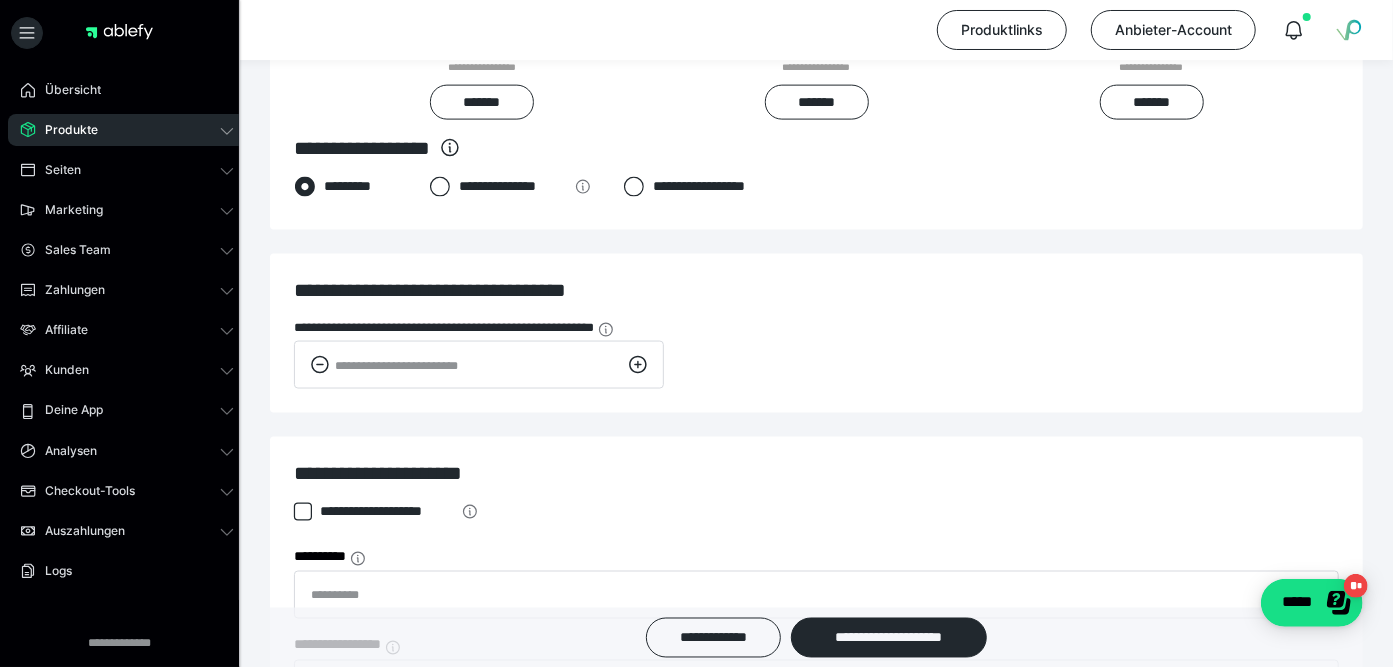 click 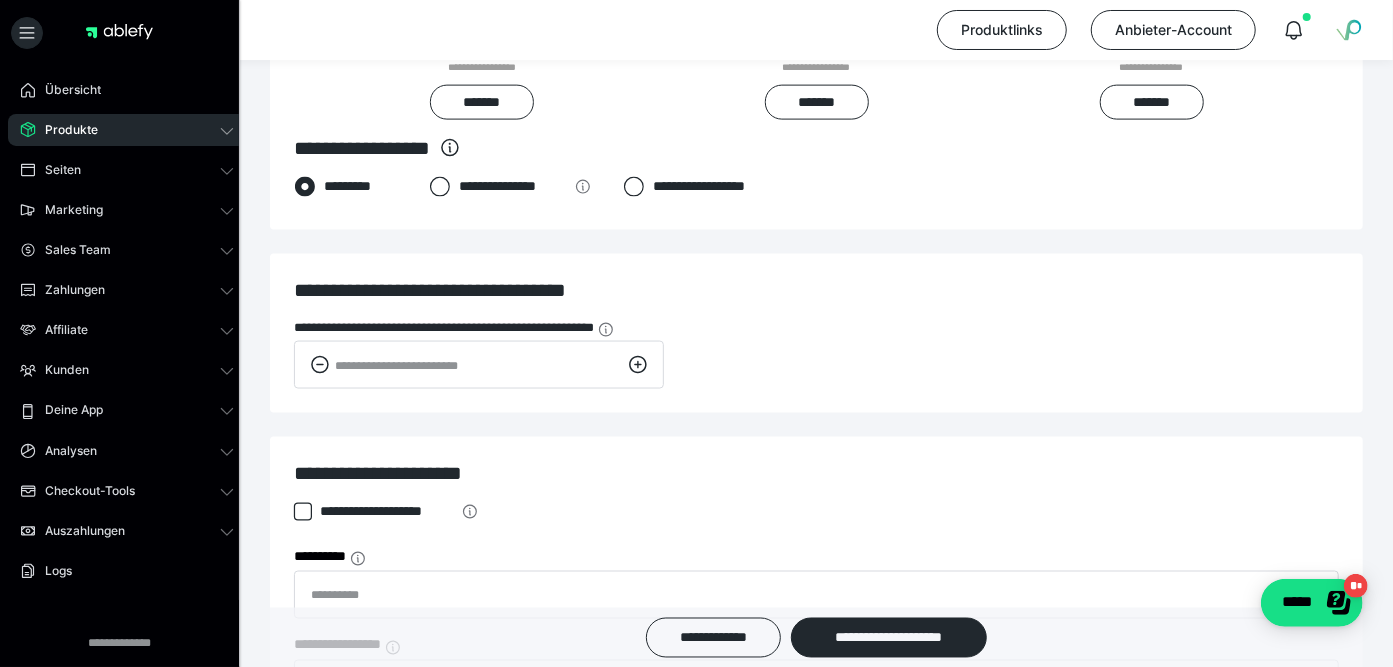 click 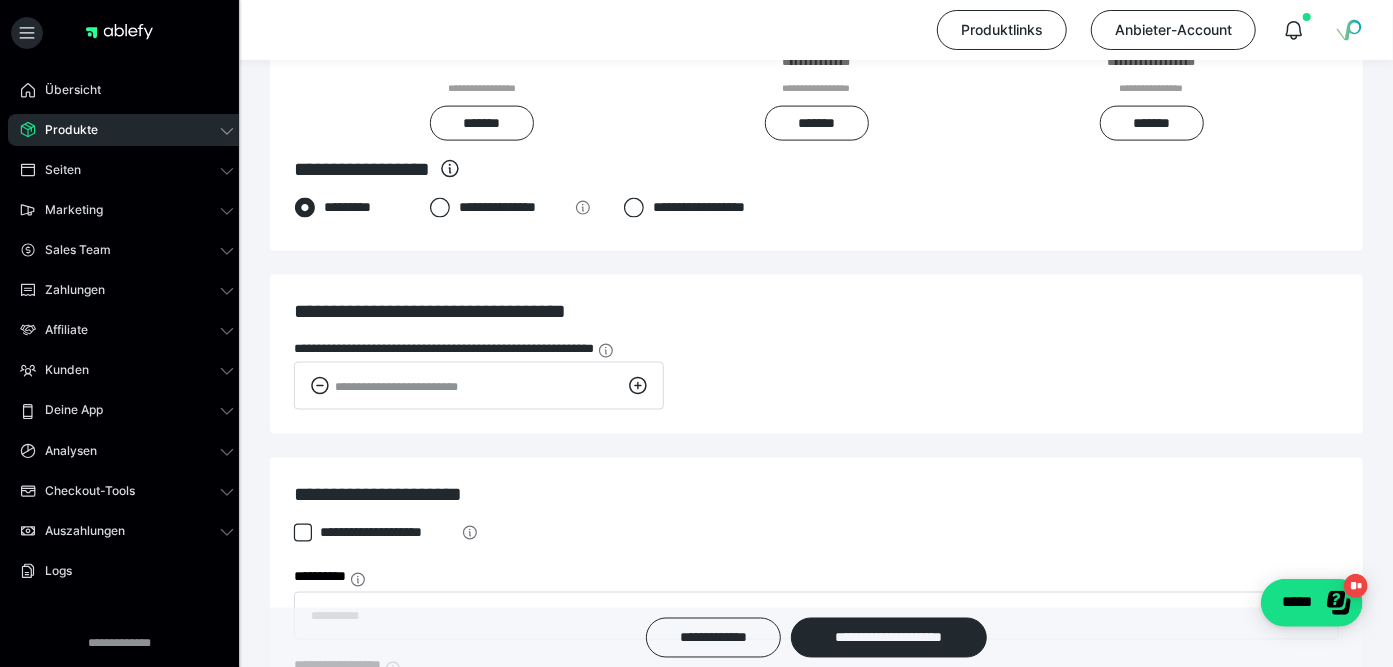 click 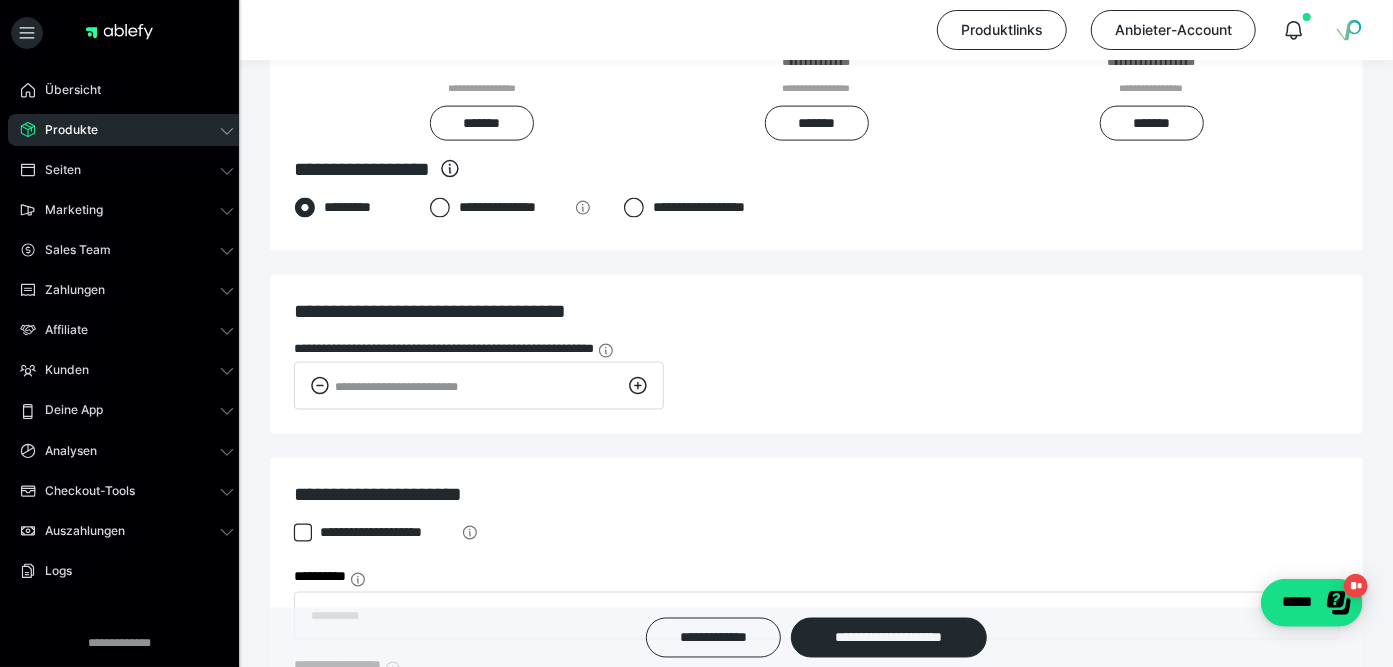 click 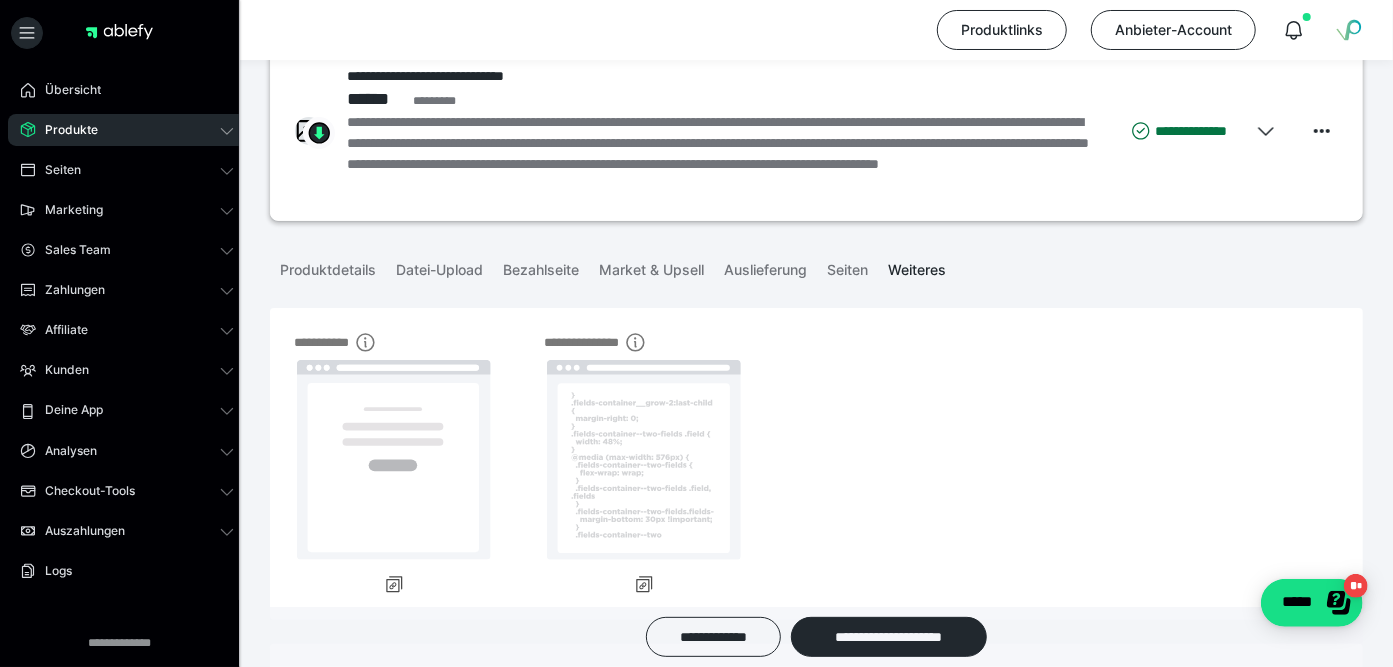 scroll, scrollTop: 0, scrollLeft: 0, axis: both 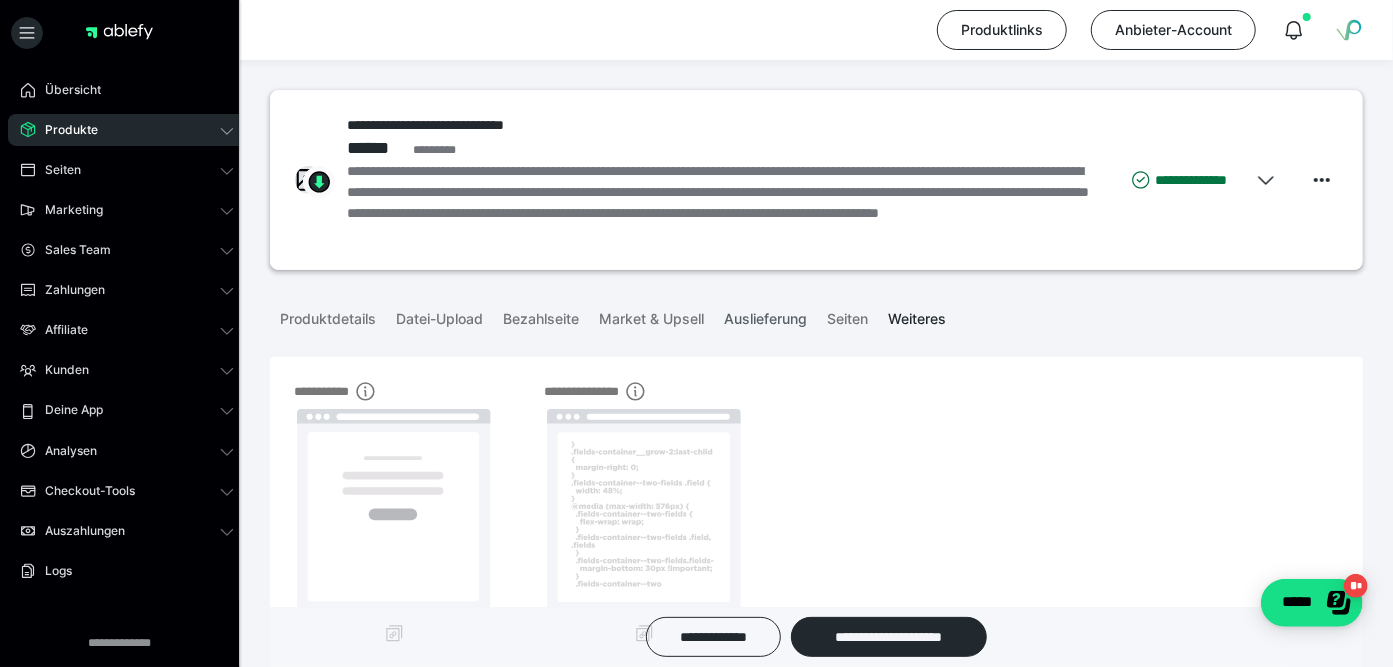 click on "Auslieferung" at bounding box center (765, 315) 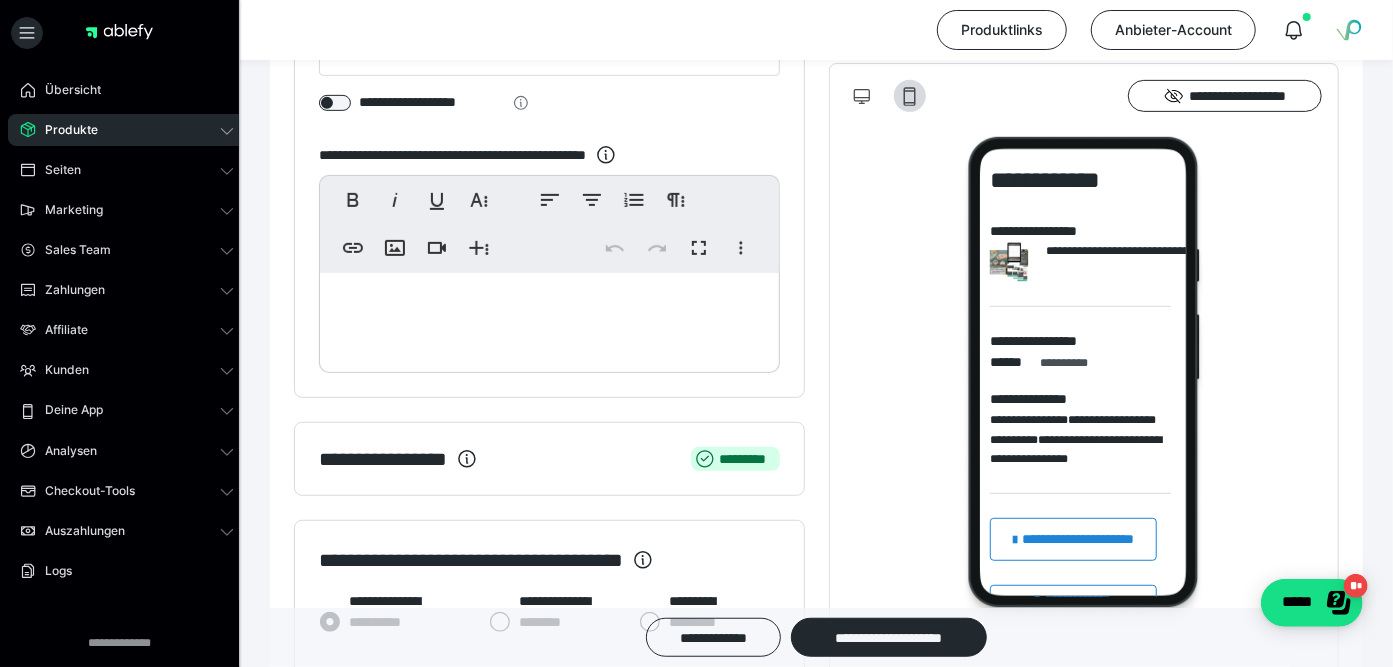scroll, scrollTop: 27, scrollLeft: 0, axis: vertical 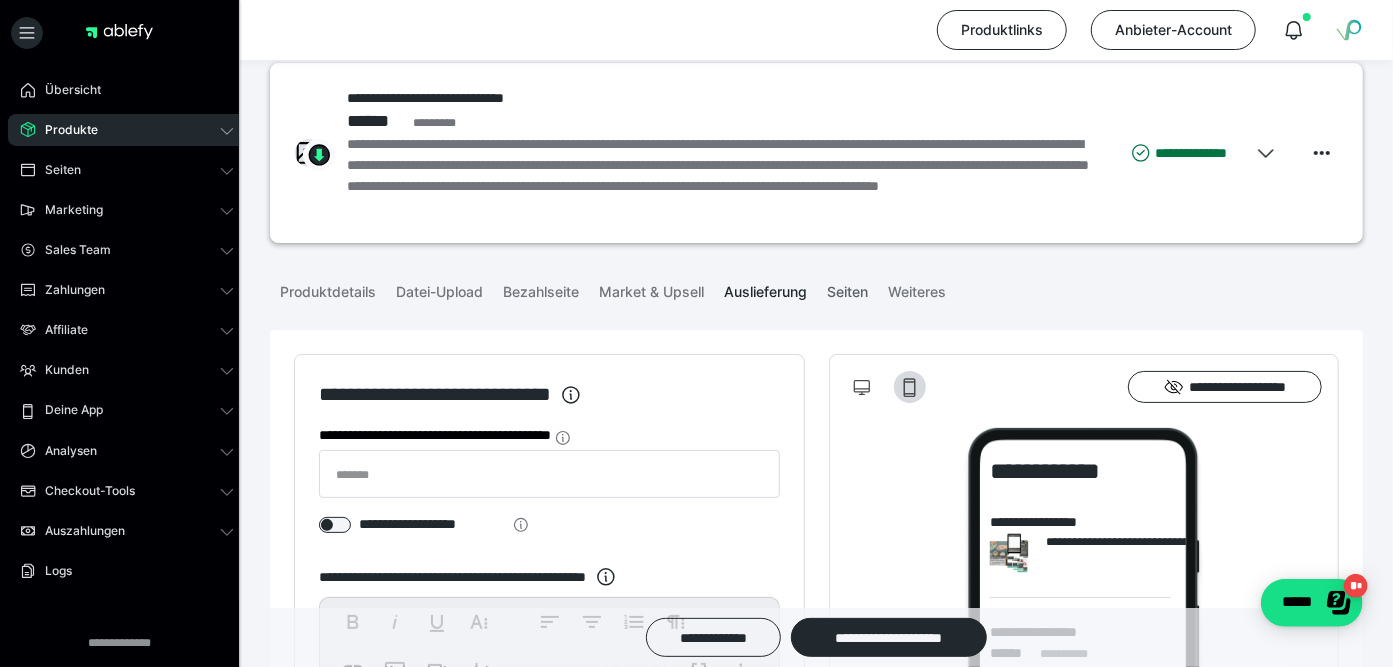 click on "Seiten" at bounding box center (847, 288) 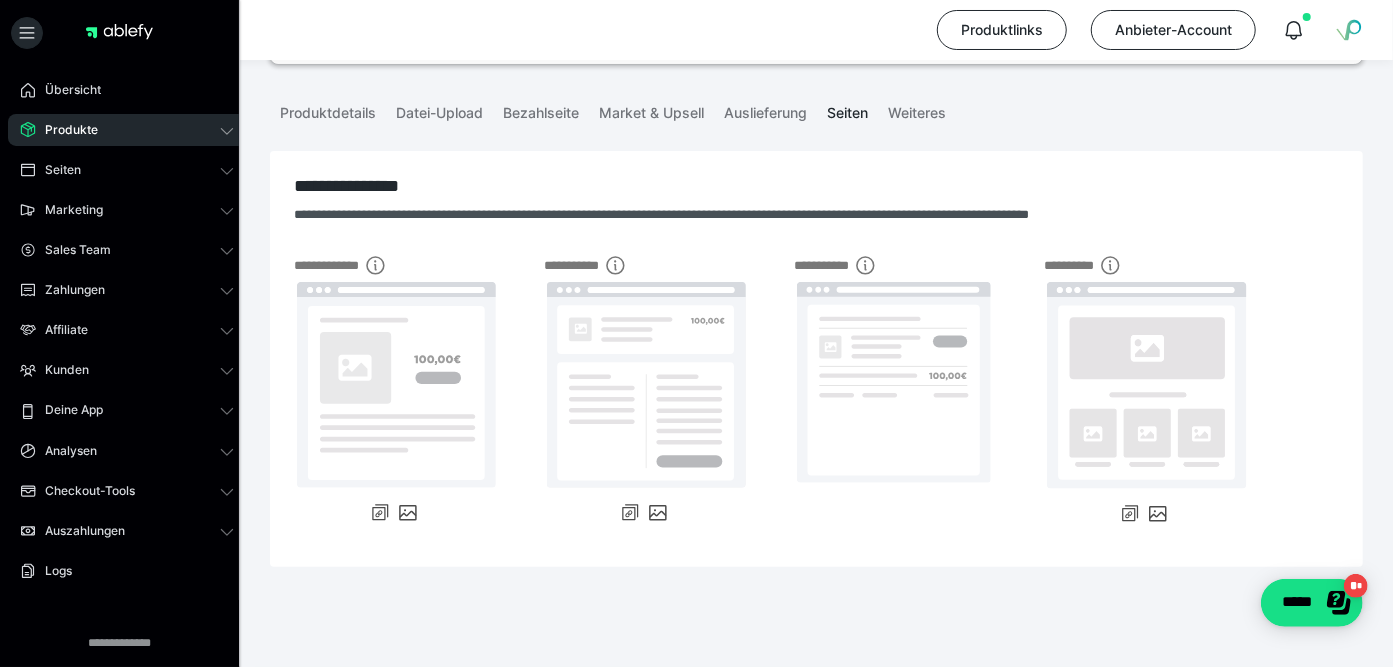 scroll, scrollTop: 0, scrollLeft: 0, axis: both 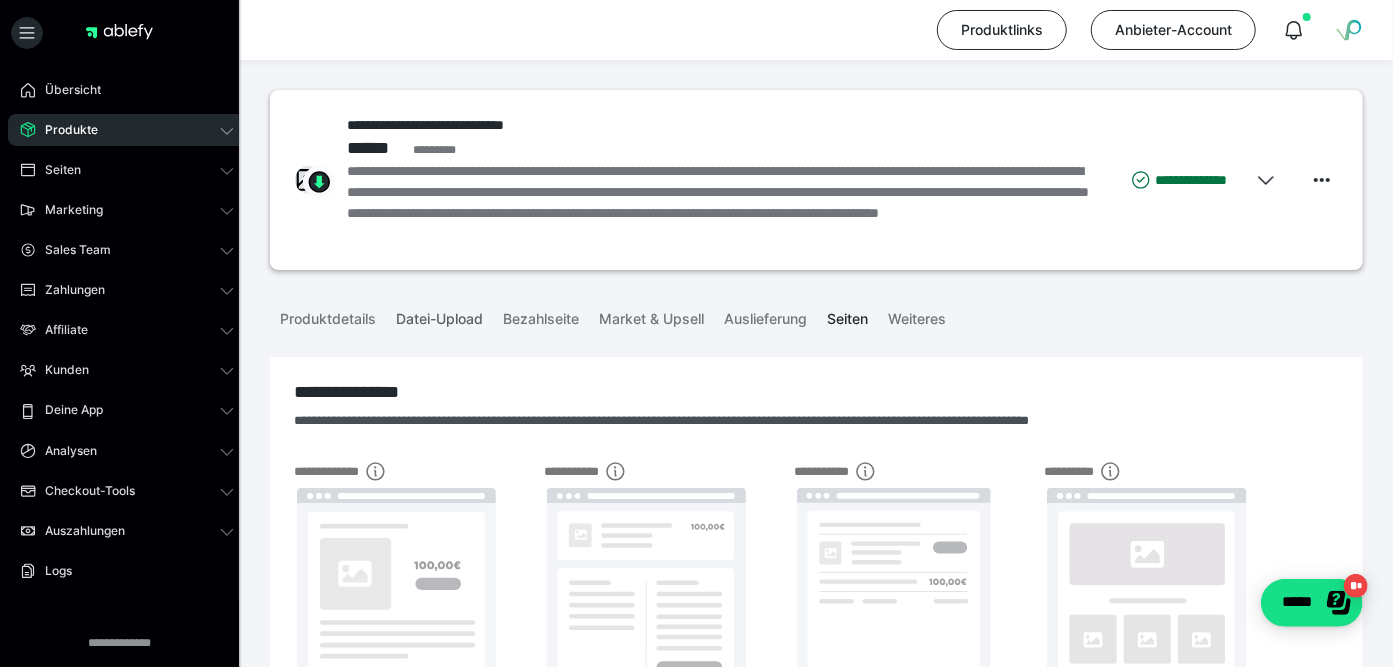 click on "Datei-Upload" at bounding box center (439, 315) 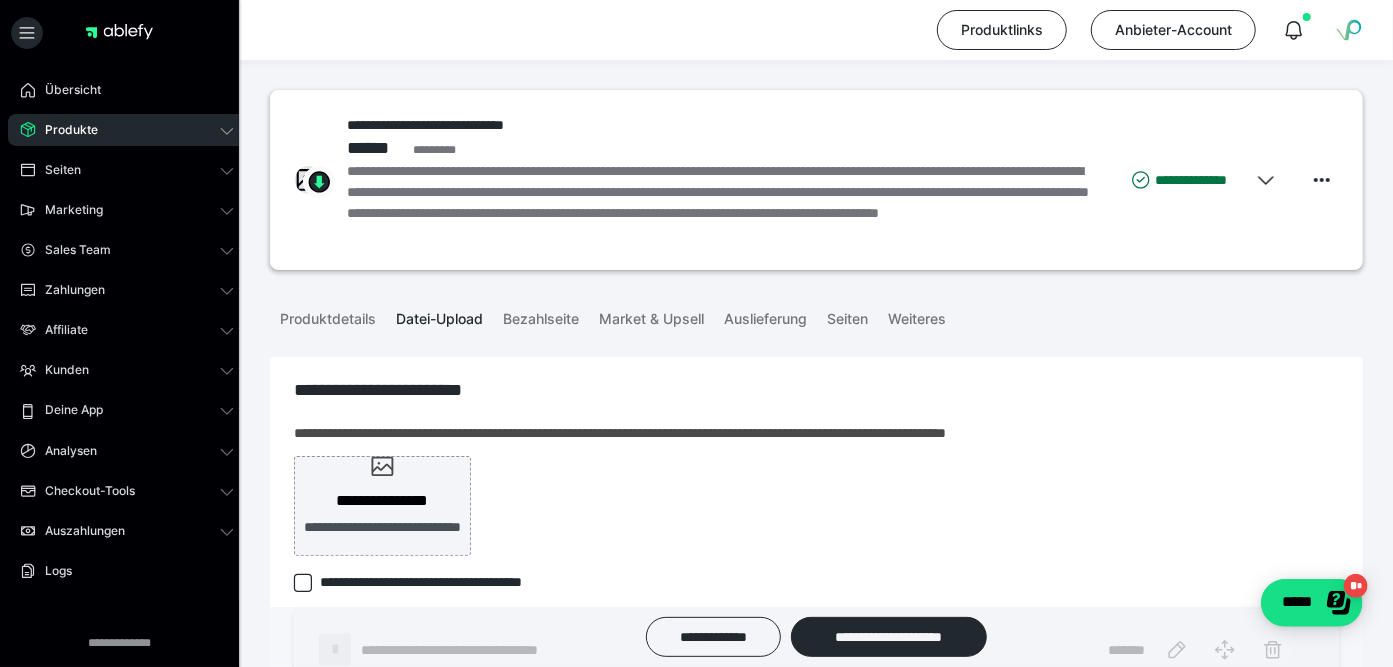 scroll, scrollTop: 105, scrollLeft: 0, axis: vertical 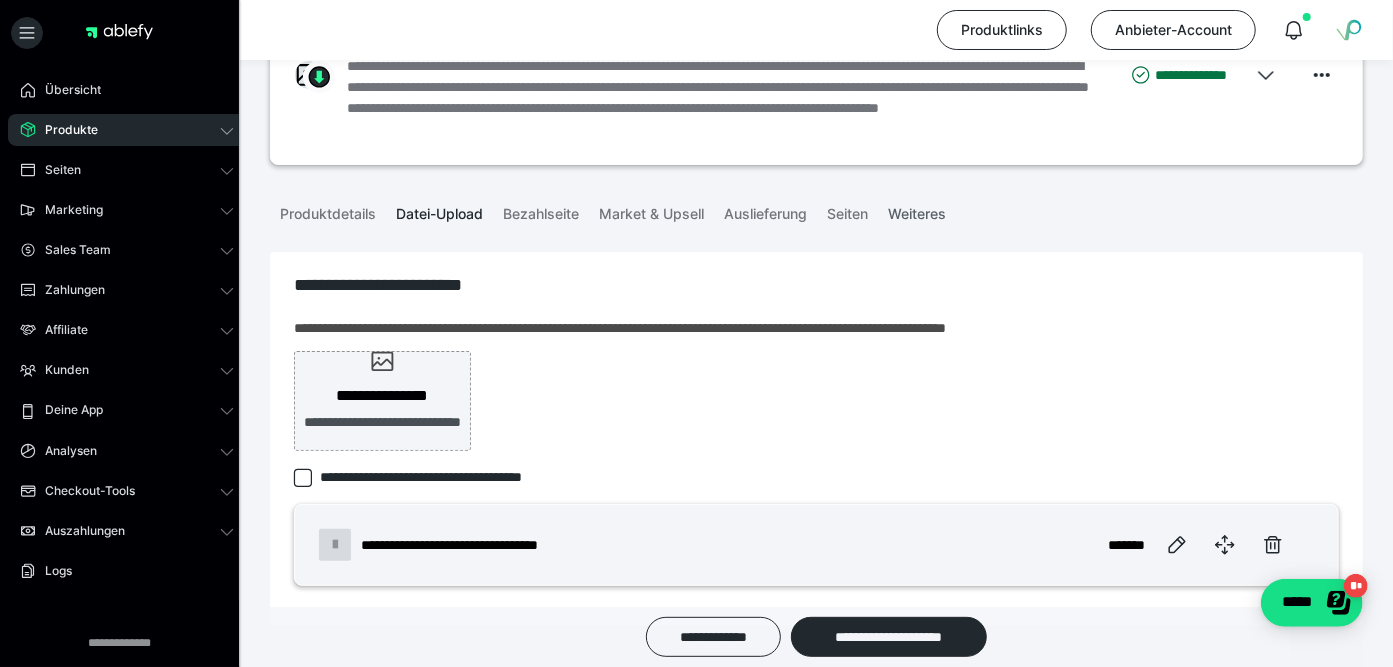 click on "Weiteres" at bounding box center (917, 210) 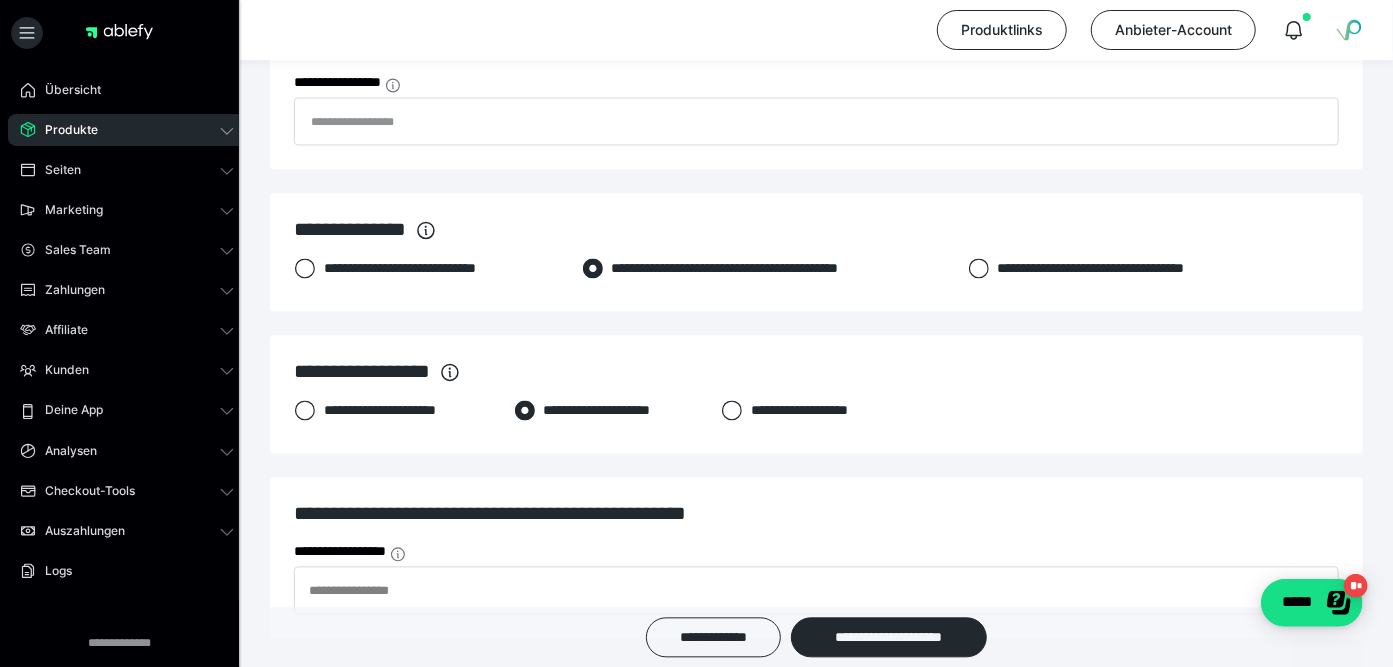 scroll, scrollTop: 2267, scrollLeft: 0, axis: vertical 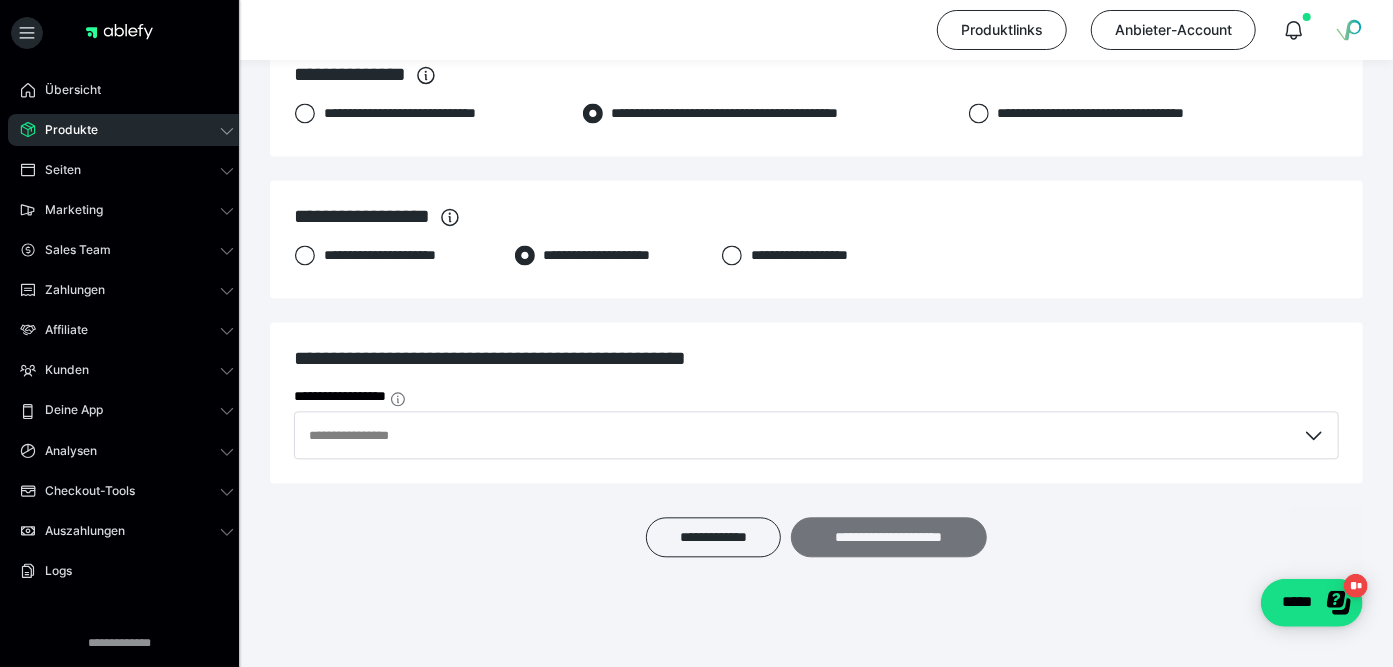click on "**********" at bounding box center [889, 536] 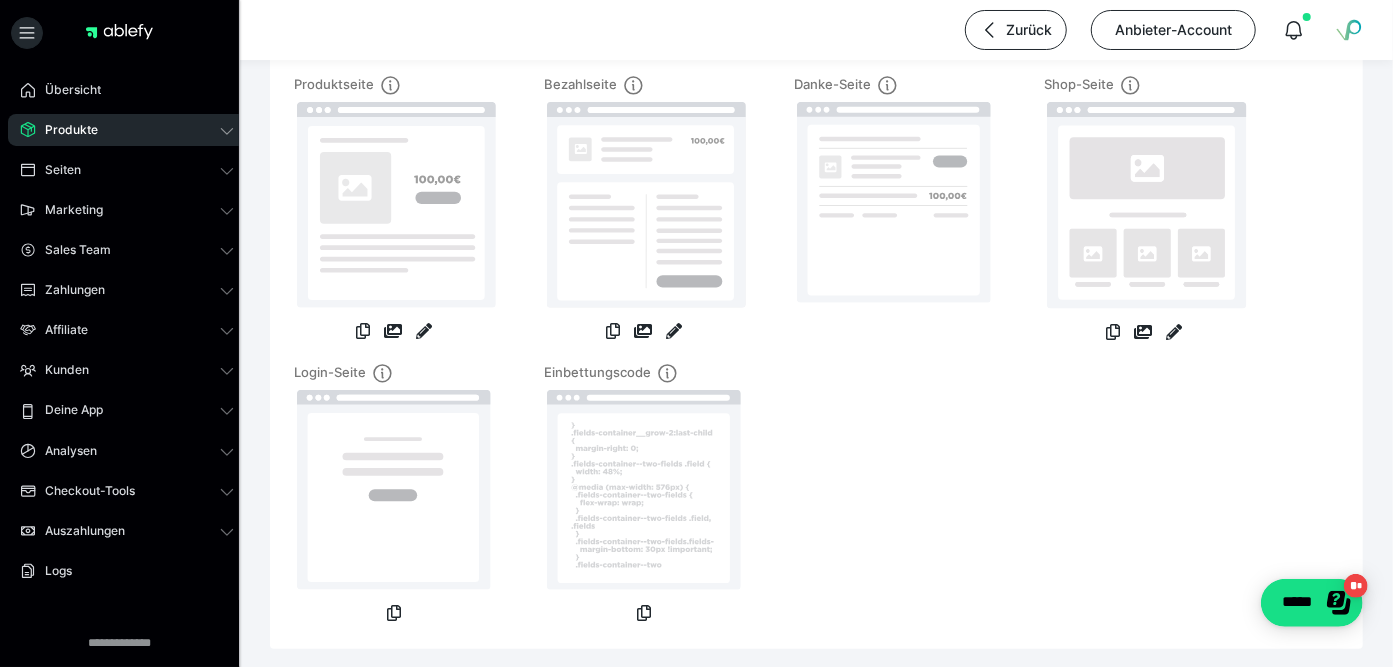 scroll, scrollTop: 118, scrollLeft: 0, axis: vertical 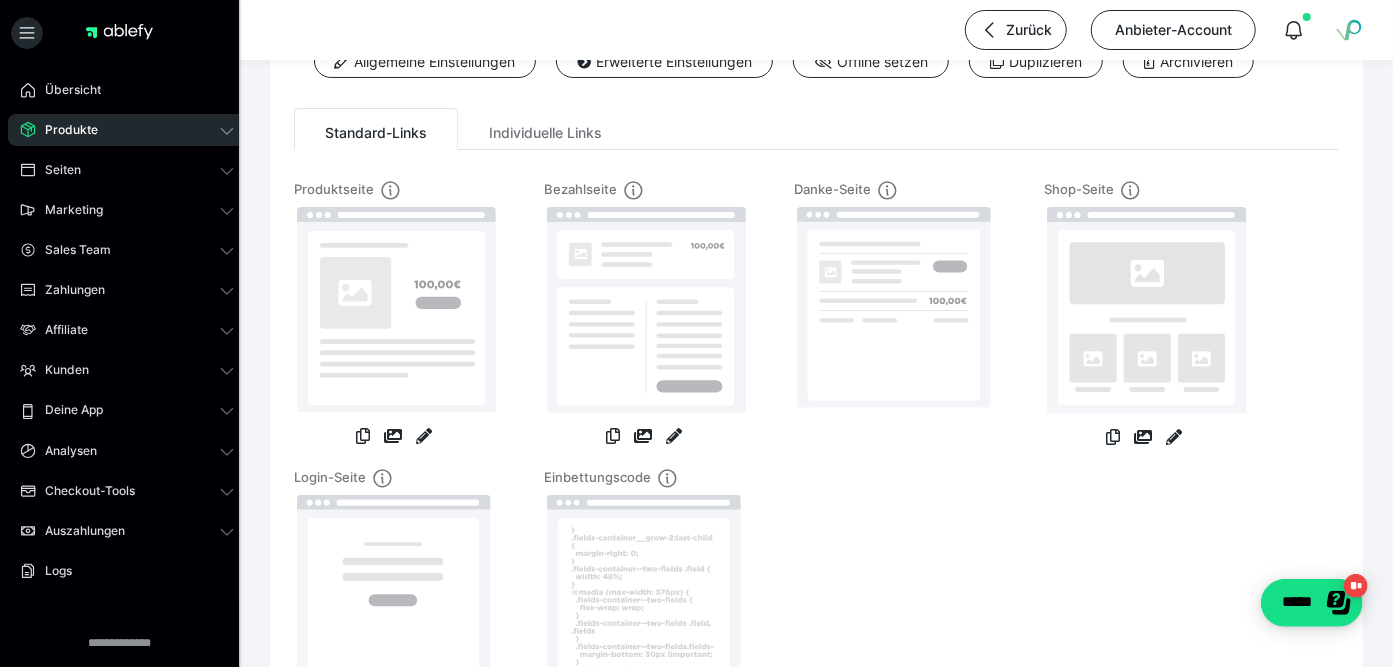 click on "Bezahlseite" at bounding box center [644, 190] 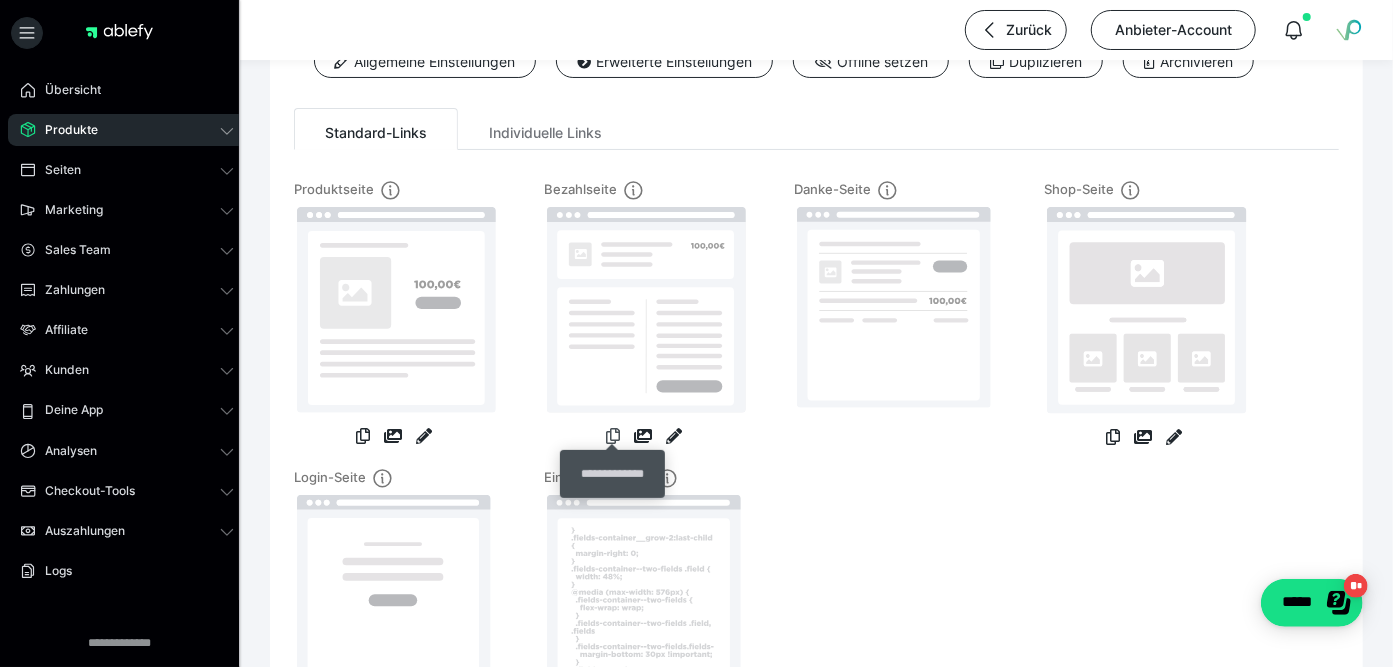 click at bounding box center (613, 436) 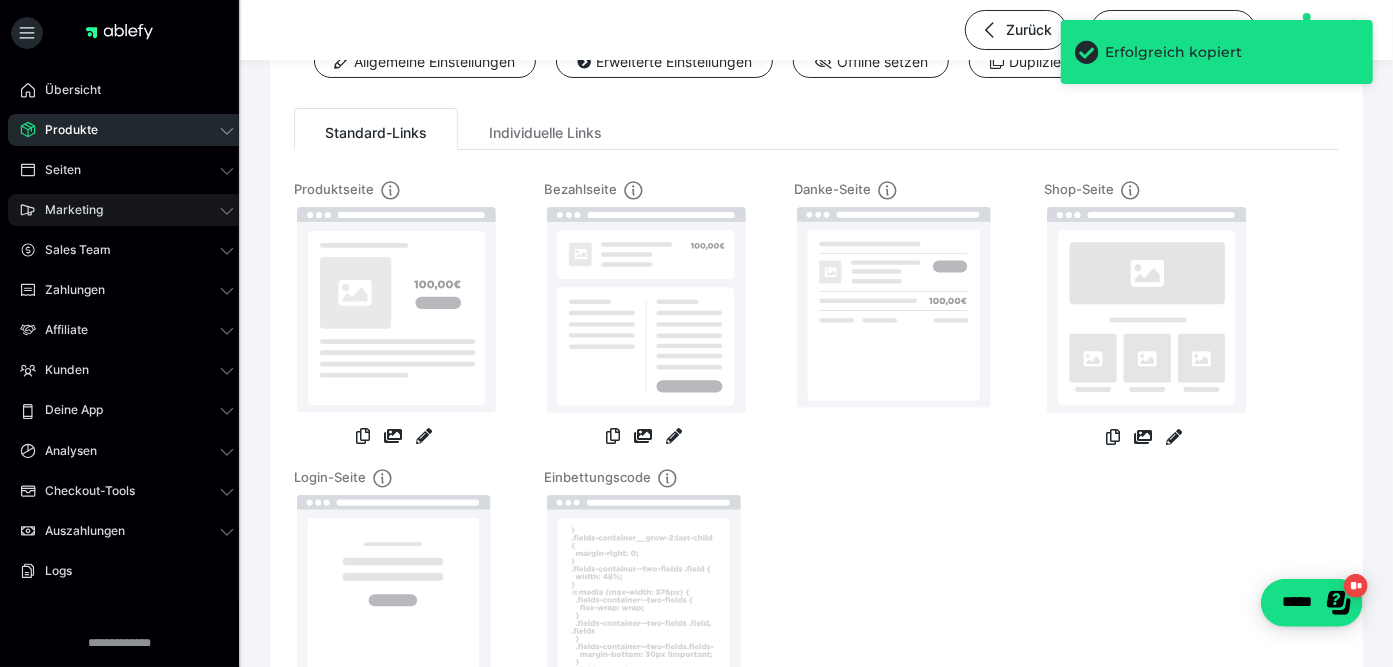 click on "Marketing" at bounding box center (127, 210) 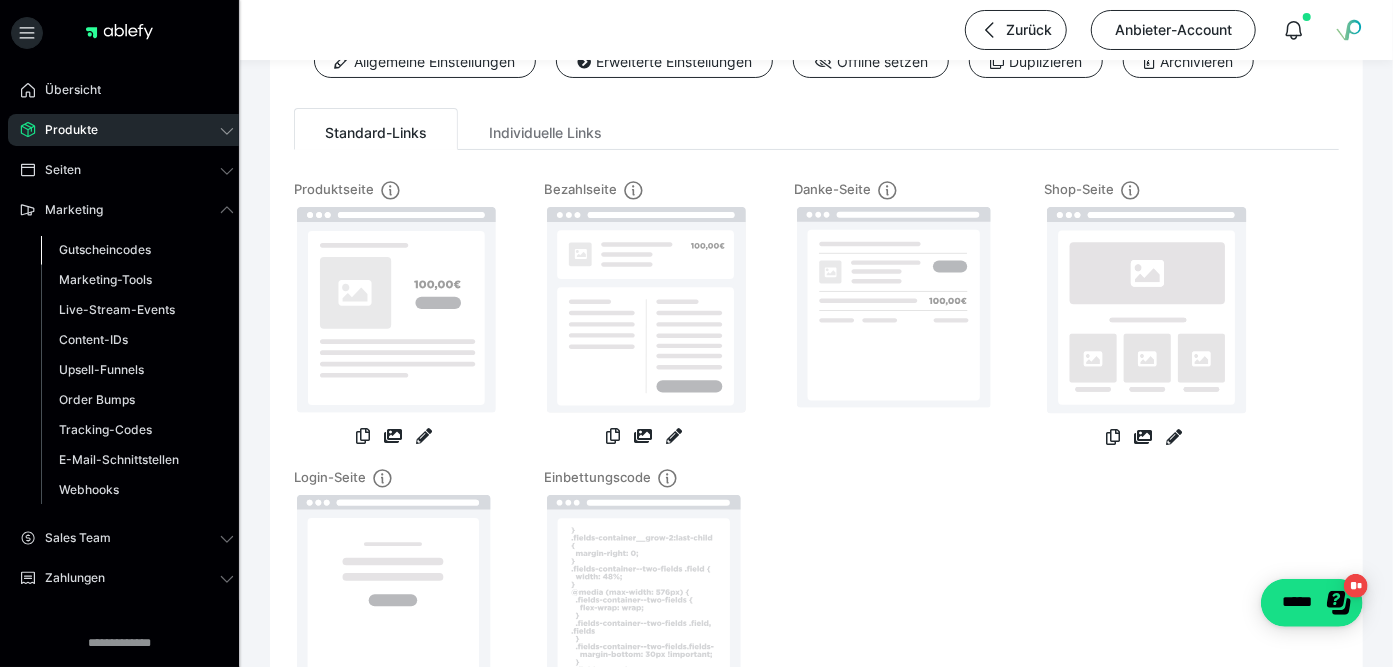 click on "Gutscheincodes" at bounding box center [105, 249] 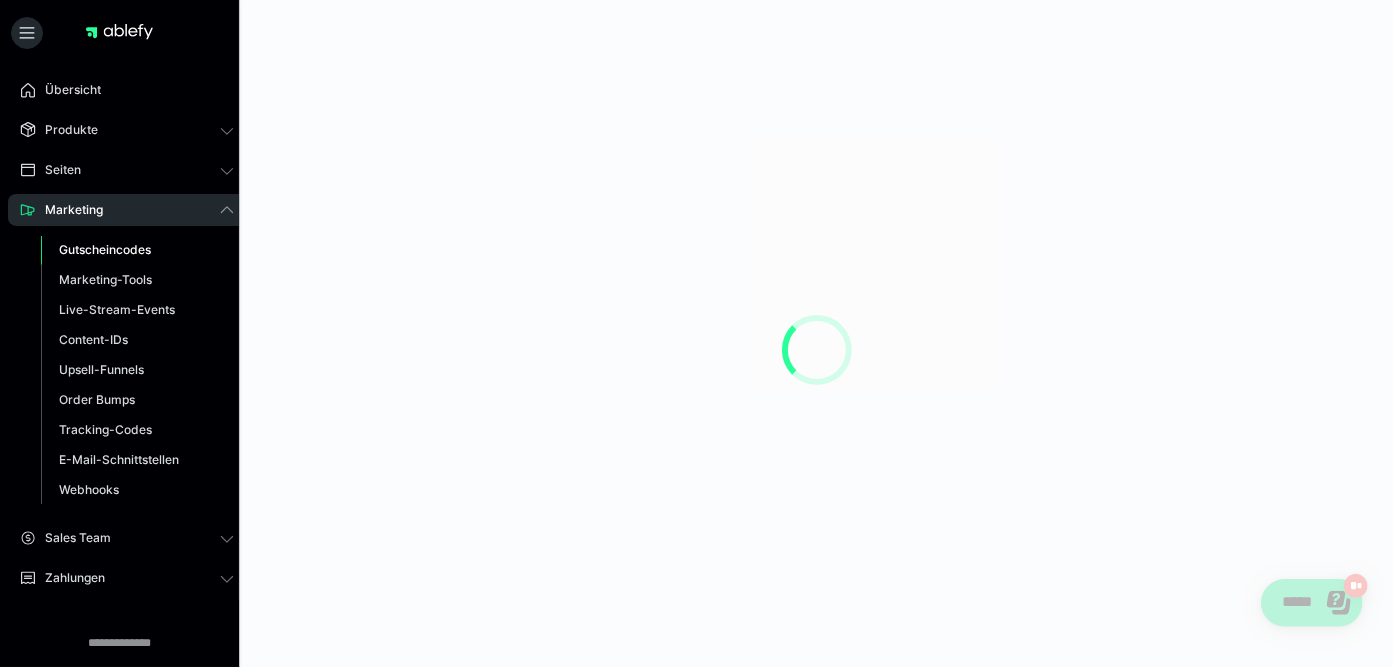 scroll, scrollTop: 0, scrollLeft: 0, axis: both 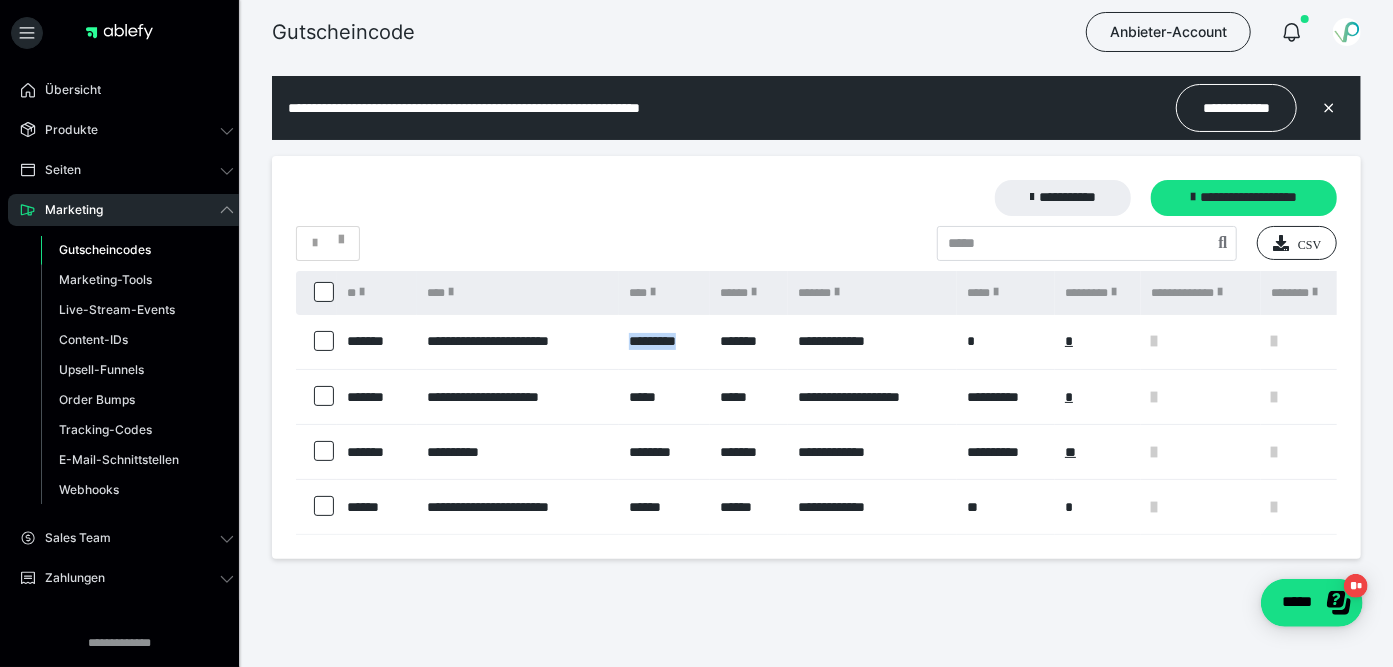 drag, startPoint x: 625, startPoint y: 331, endPoint x: 703, endPoint y: 340, distance: 78.51752 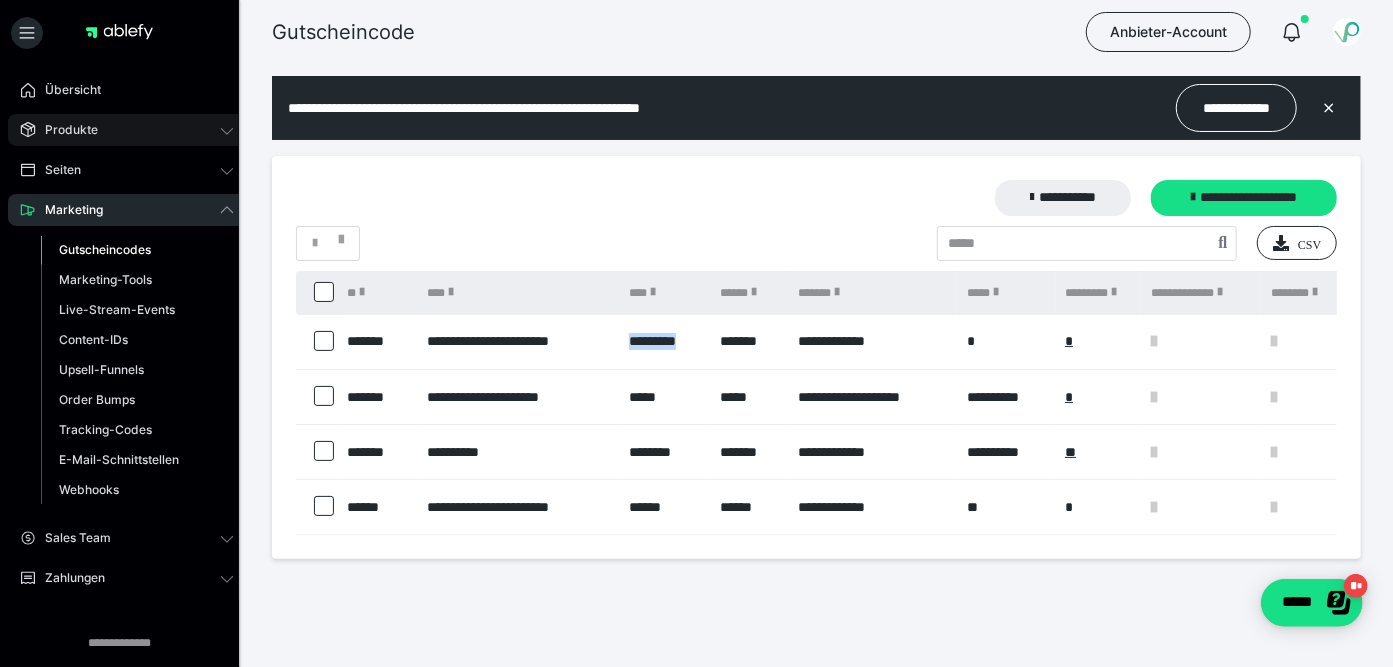 click on "Produkte" at bounding box center (64, 130) 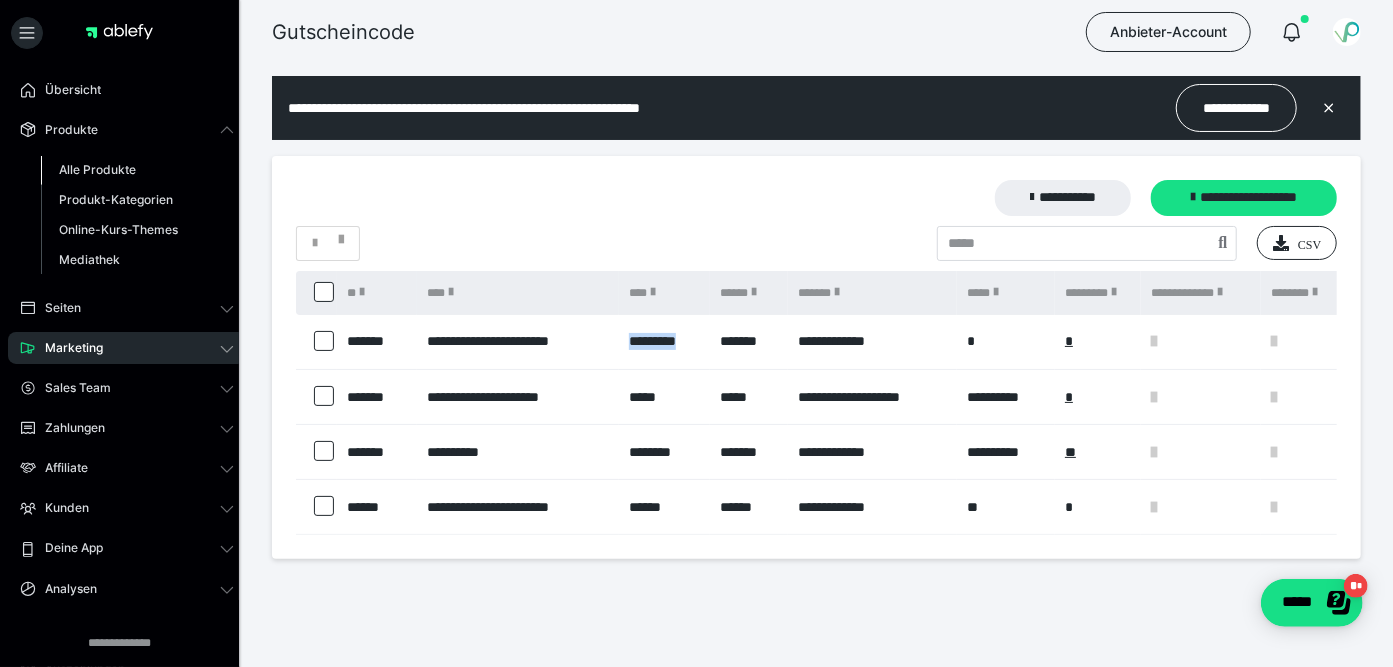 click on "Alle Produkte" at bounding box center (97, 169) 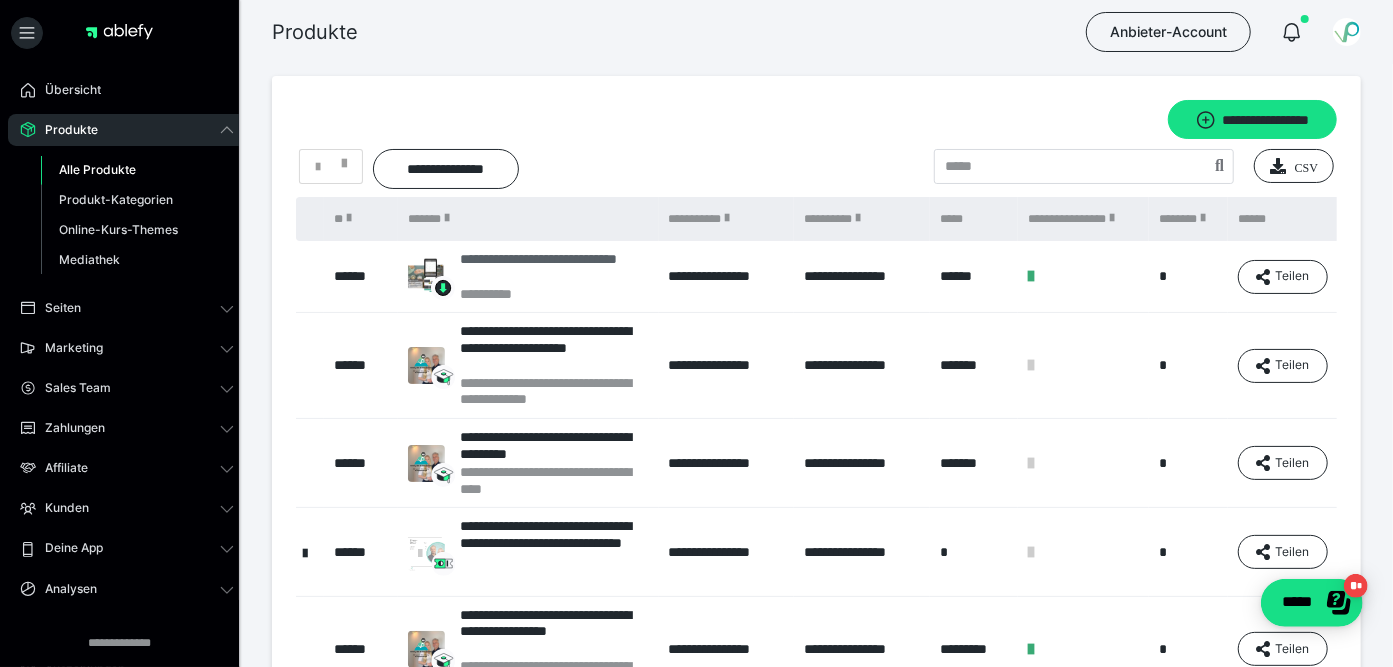 click on "**********" at bounding box center (554, 268) 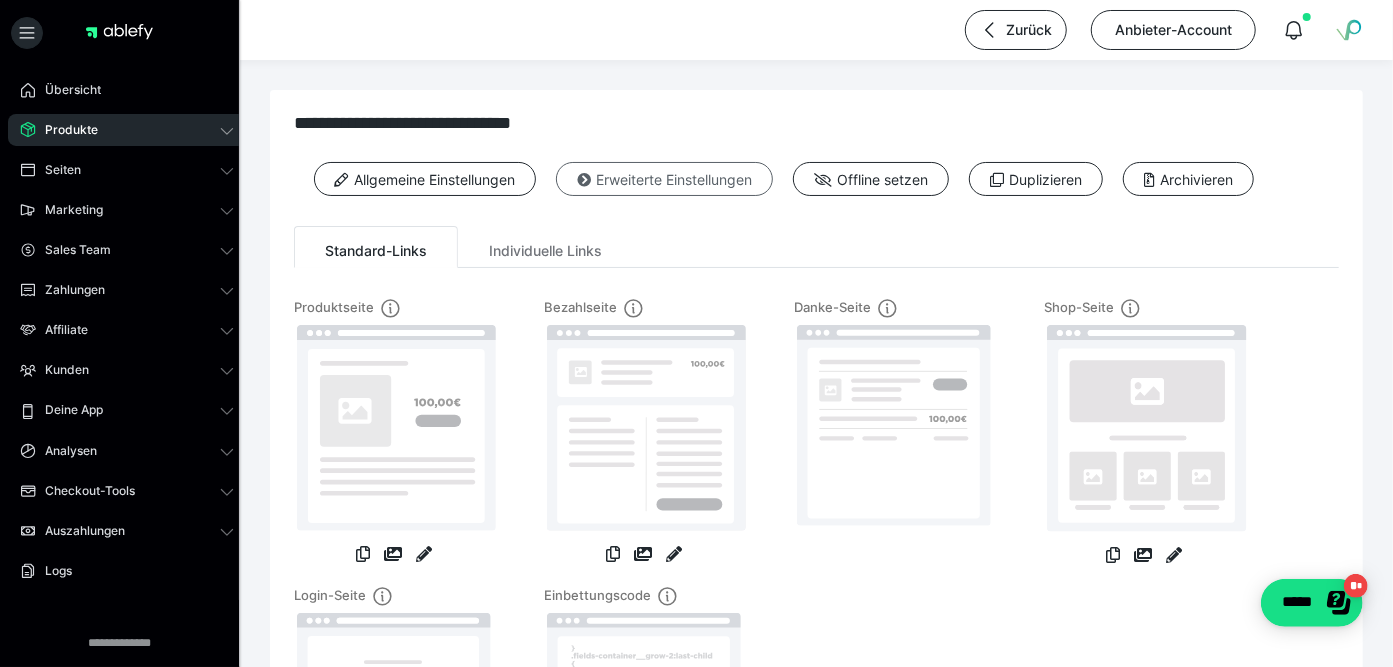 click on "Erweiterte Einstellungen" at bounding box center [664, 179] 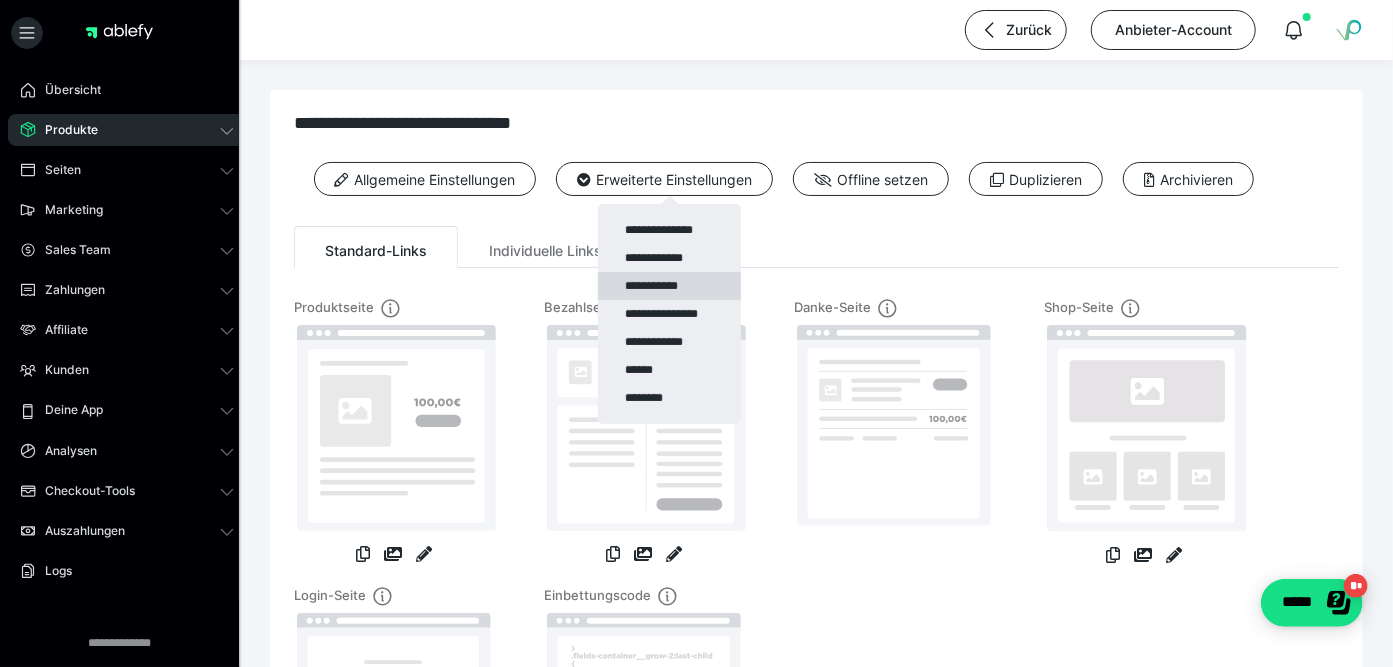 click on "**********" at bounding box center (669, 286) 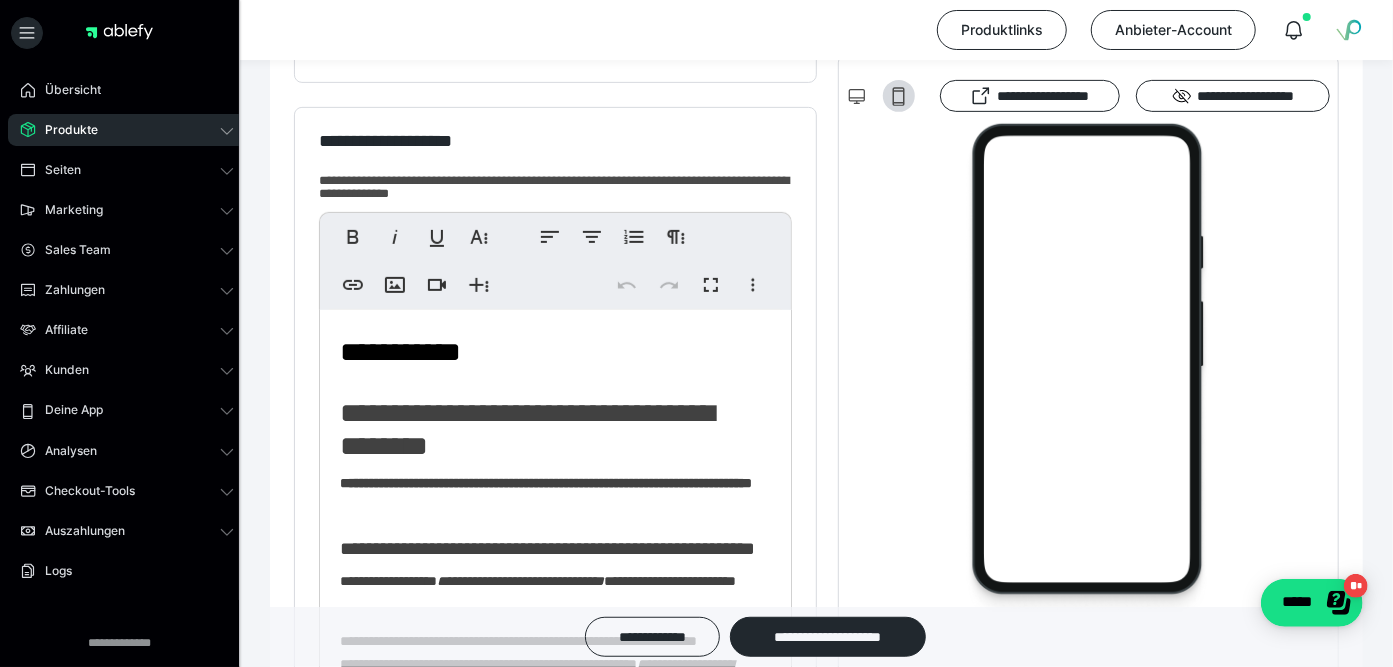 scroll, scrollTop: 633, scrollLeft: 0, axis: vertical 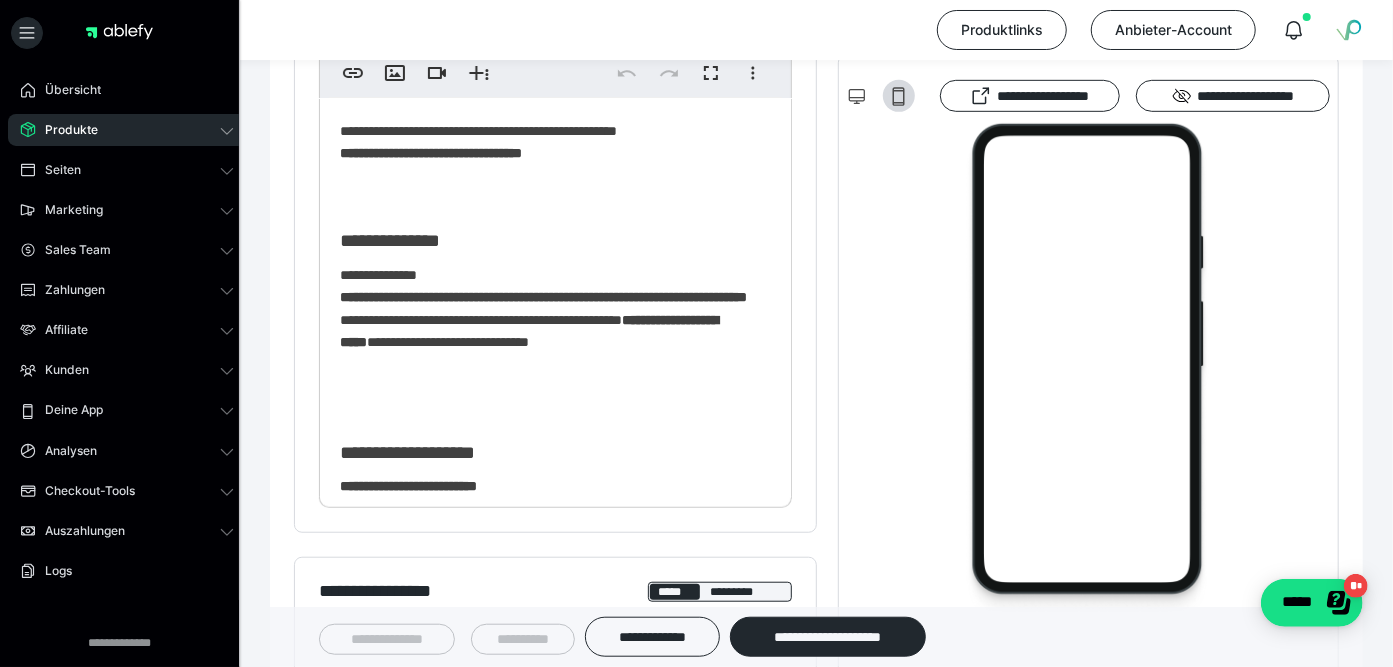 click at bounding box center (555, 198) 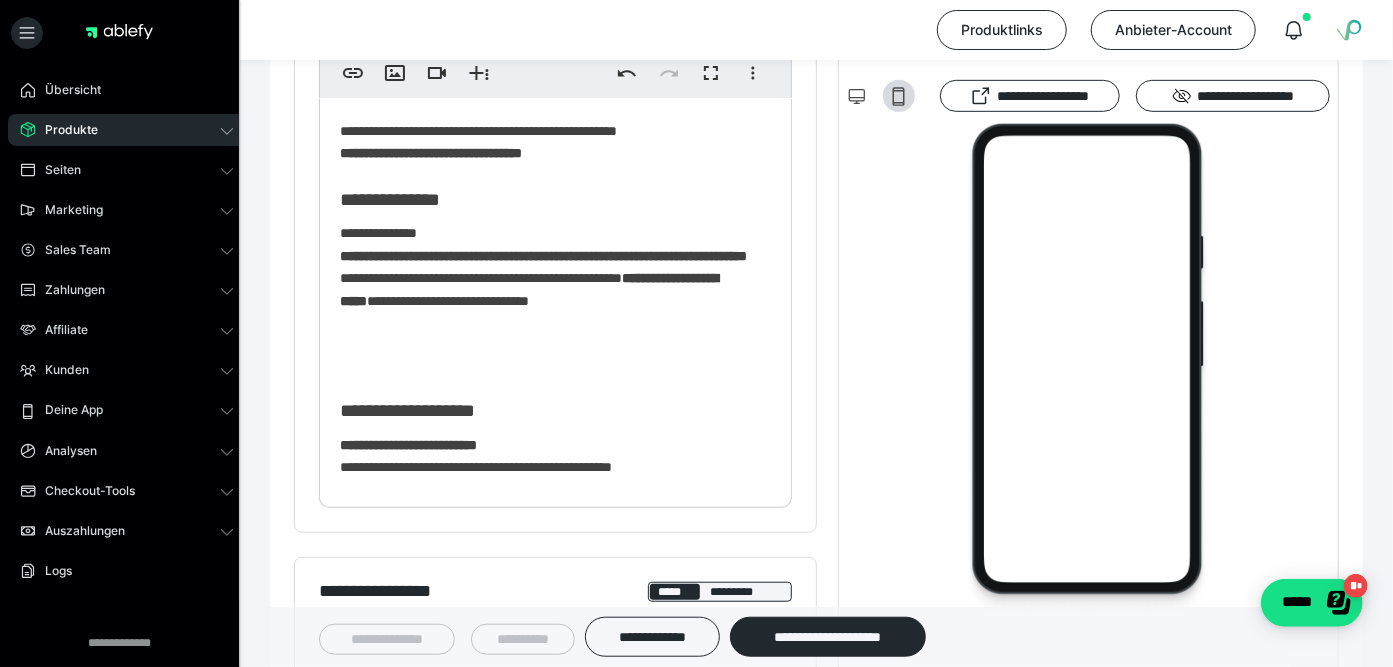click at bounding box center (555, 367) 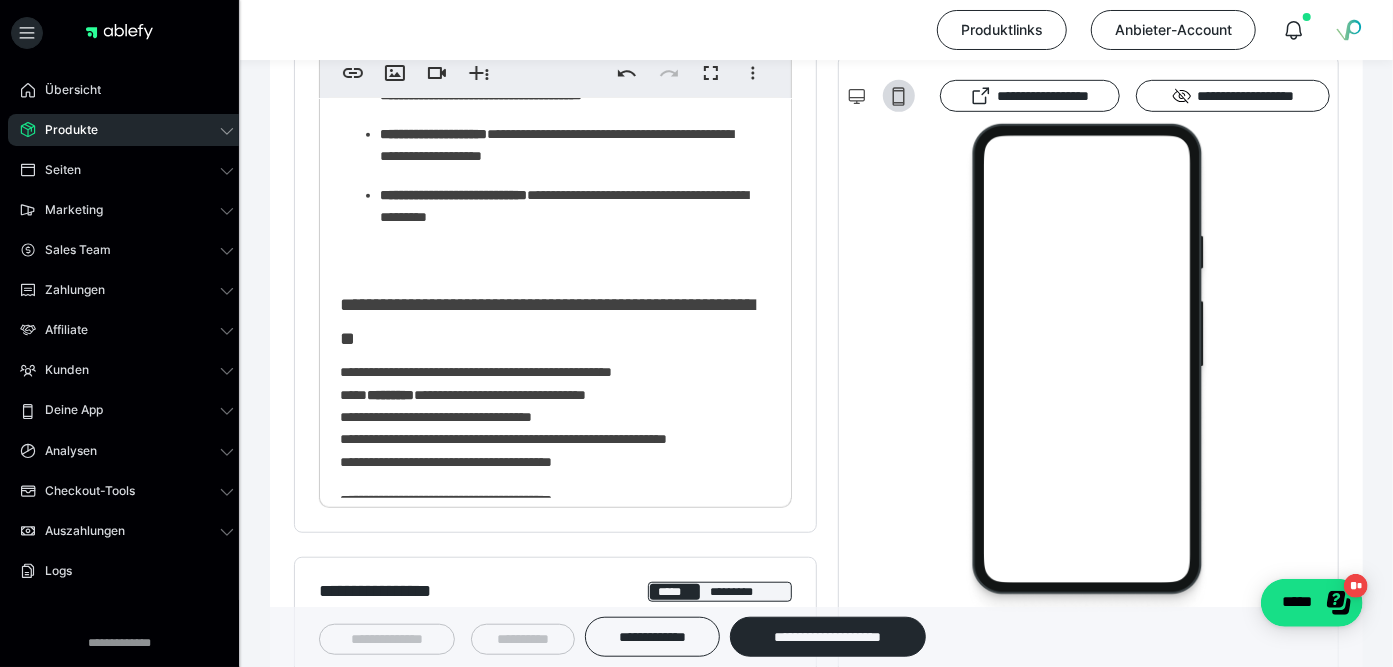 scroll, scrollTop: 1012, scrollLeft: 0, axis: vertical 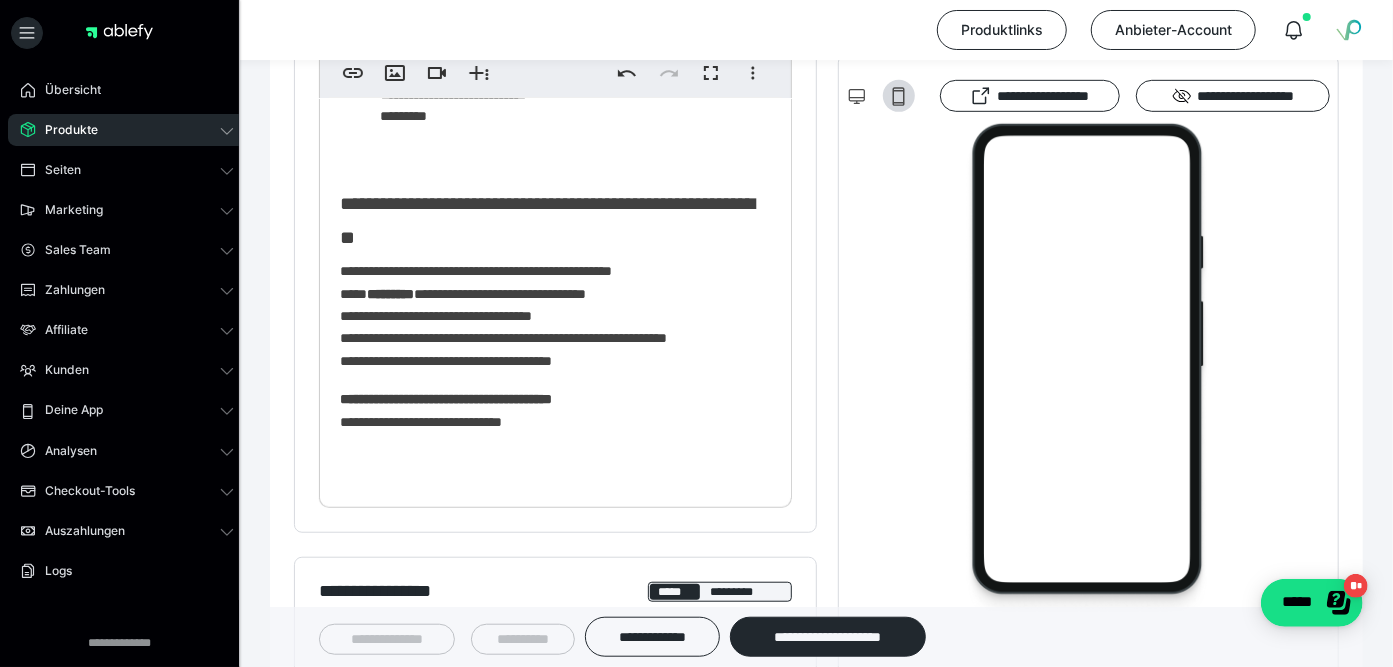 click at bounding box center [555, 160] 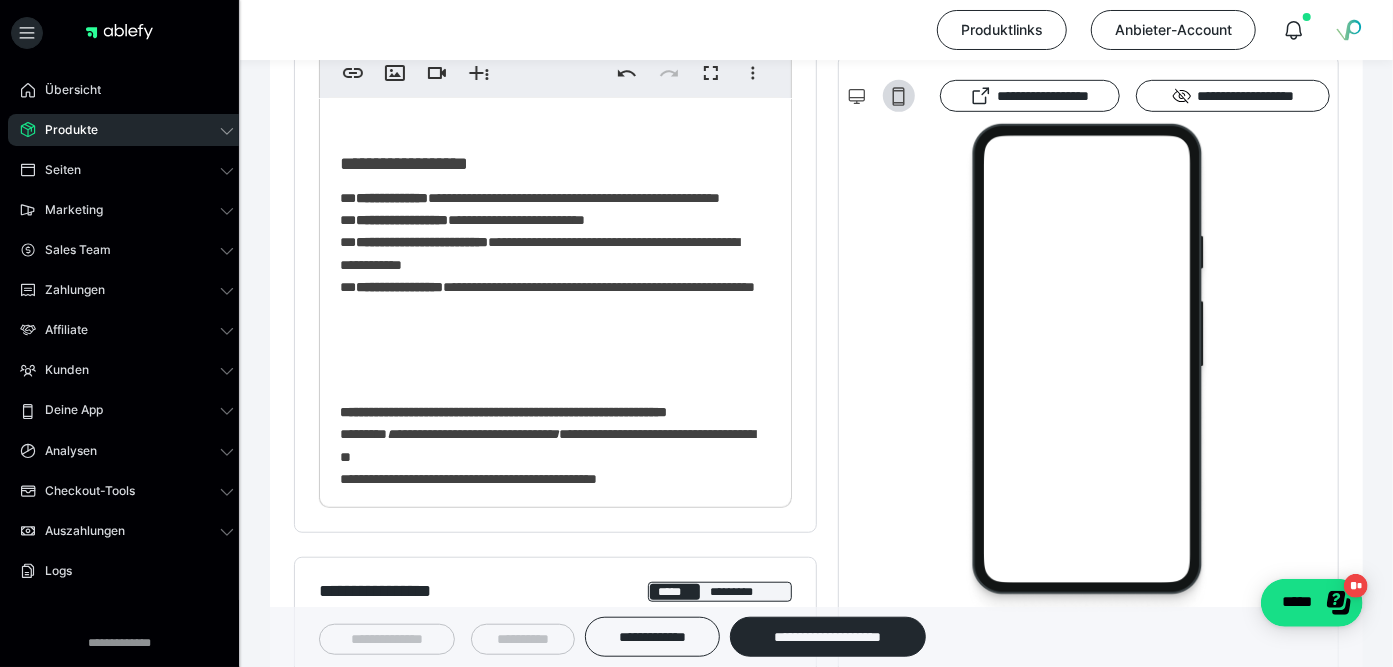 scroll, scrollTop: 1214, scrollLeft: 0, axis: vertical 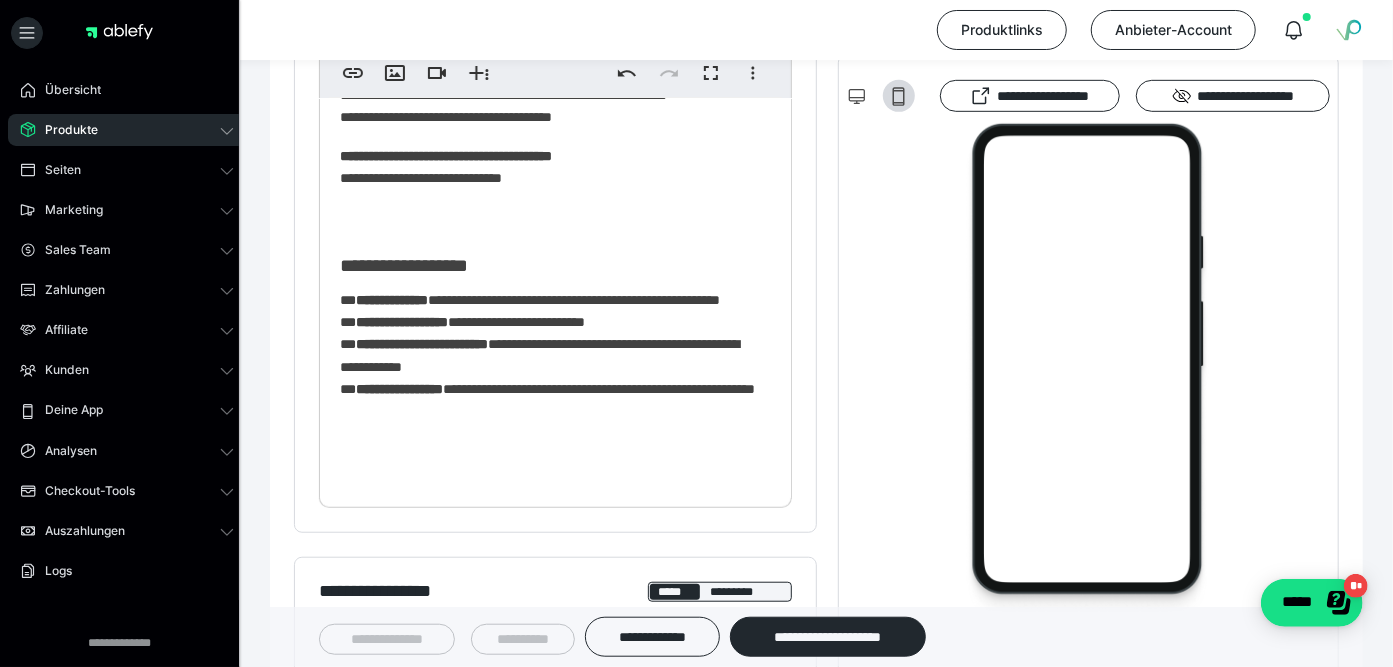 click at bounding box center (555, 222) 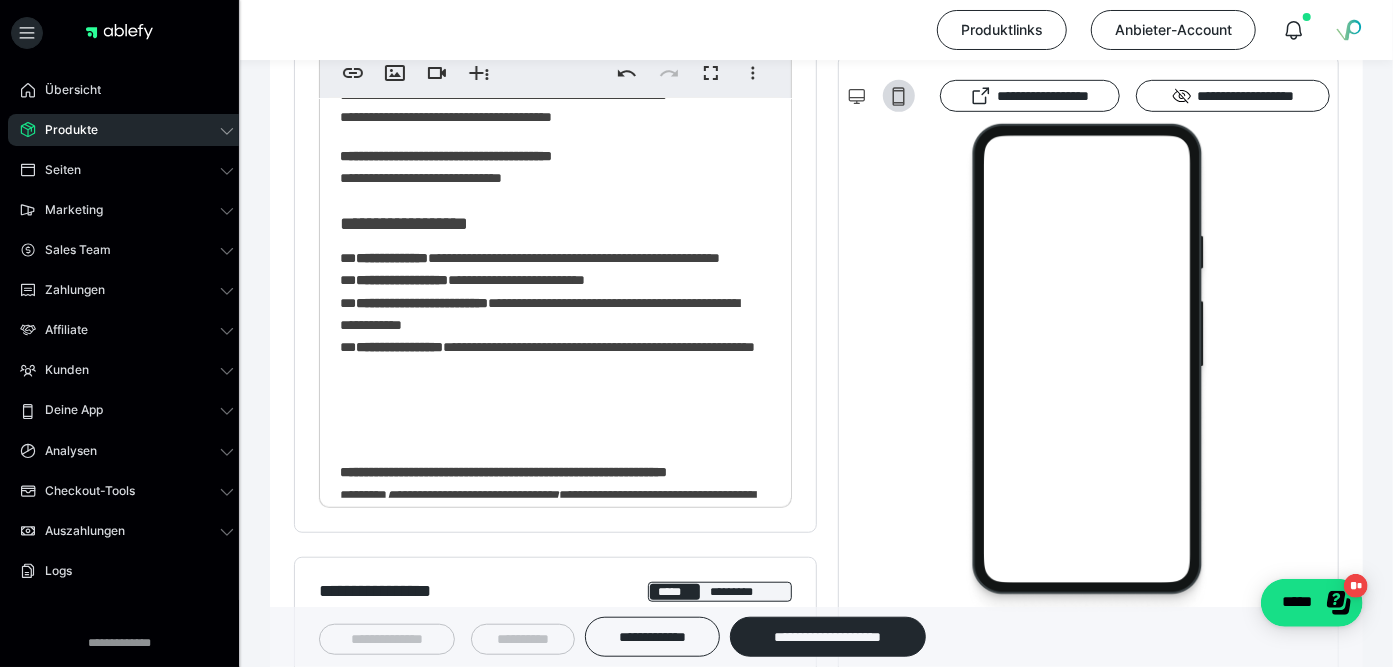scroll, scrollTop: 1518, scrollLeft: 0, axis: vertical 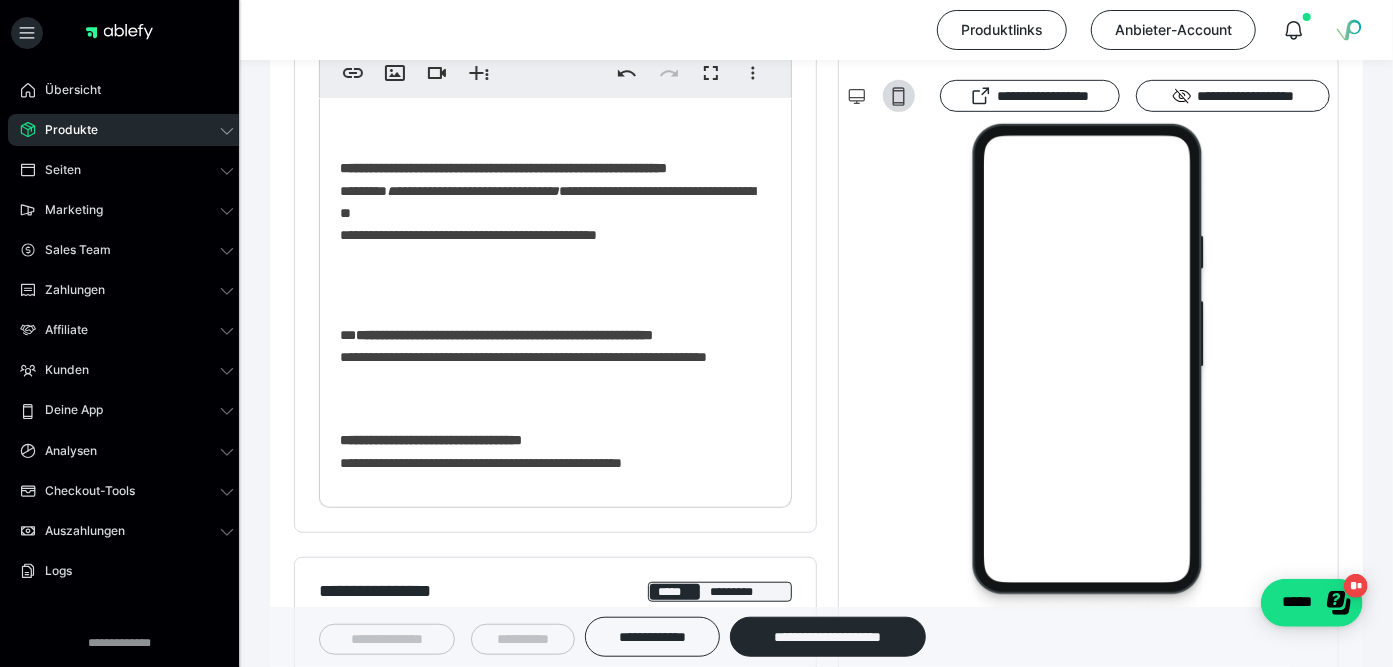 click at bounding box center (555, 296) 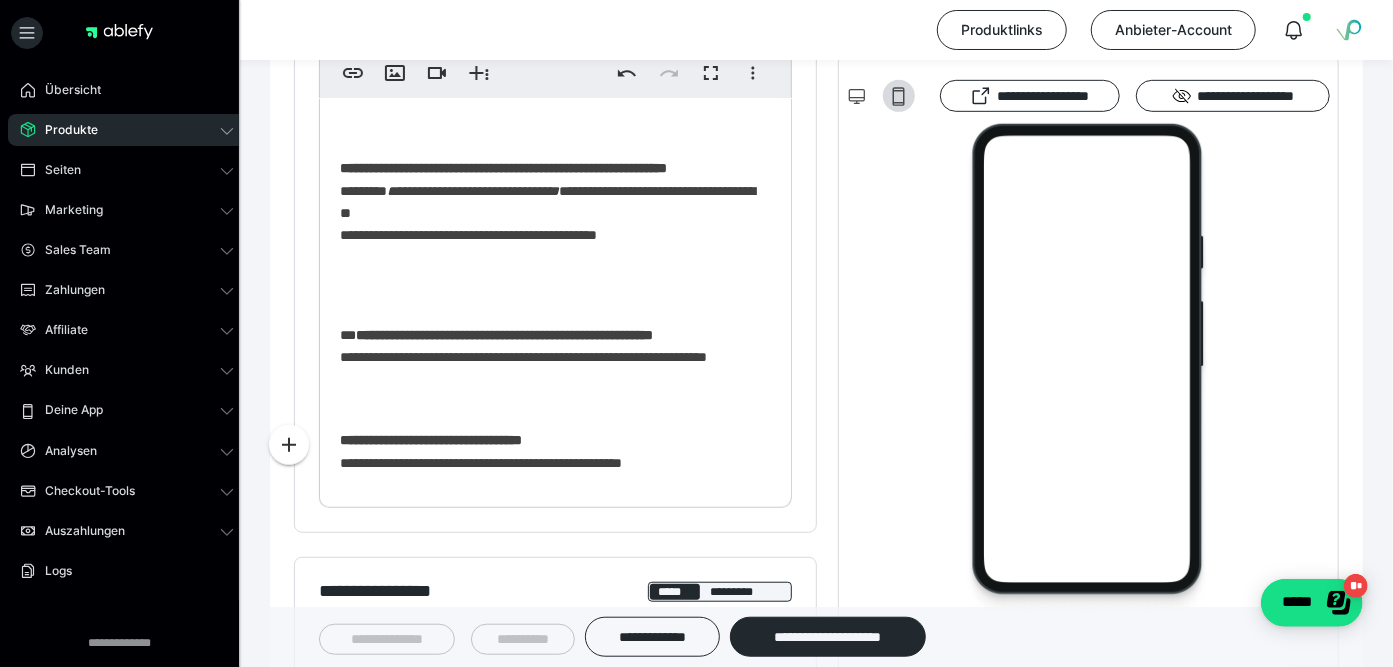 scroll, scrollTop: 1417, scrollLeft: 0, axis: vertical 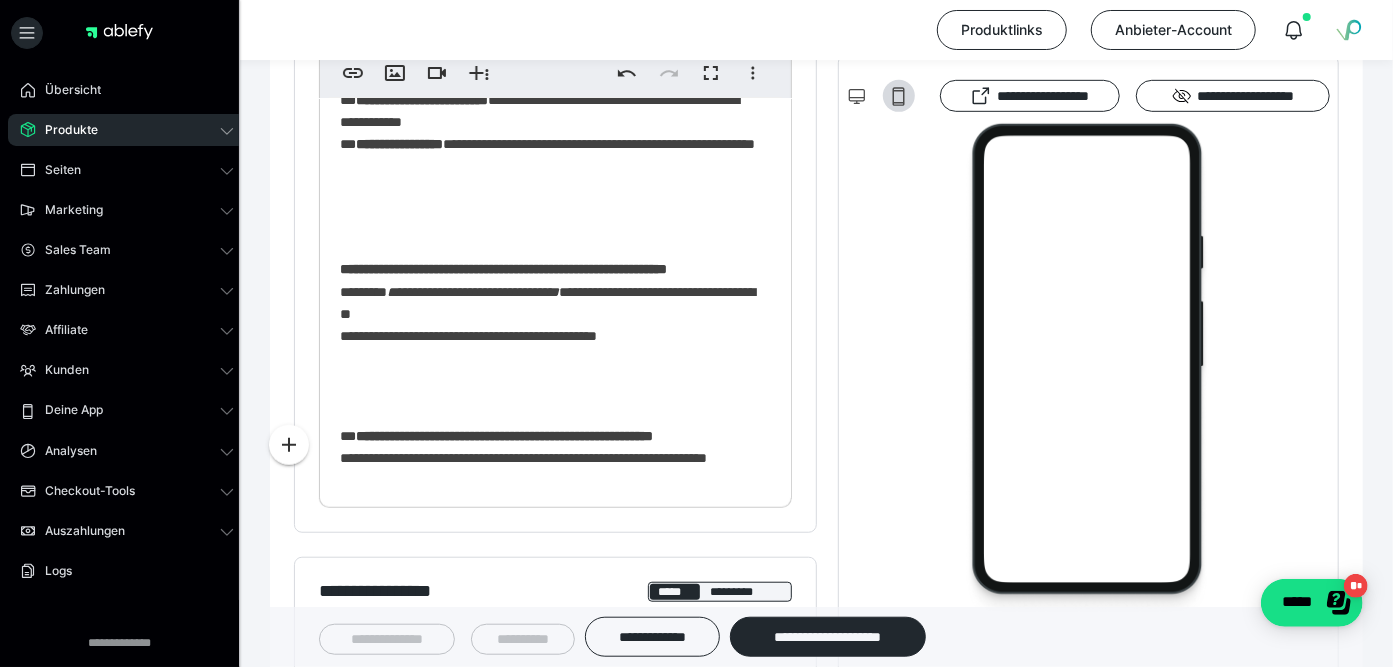 click at bounding box center [555, 234] 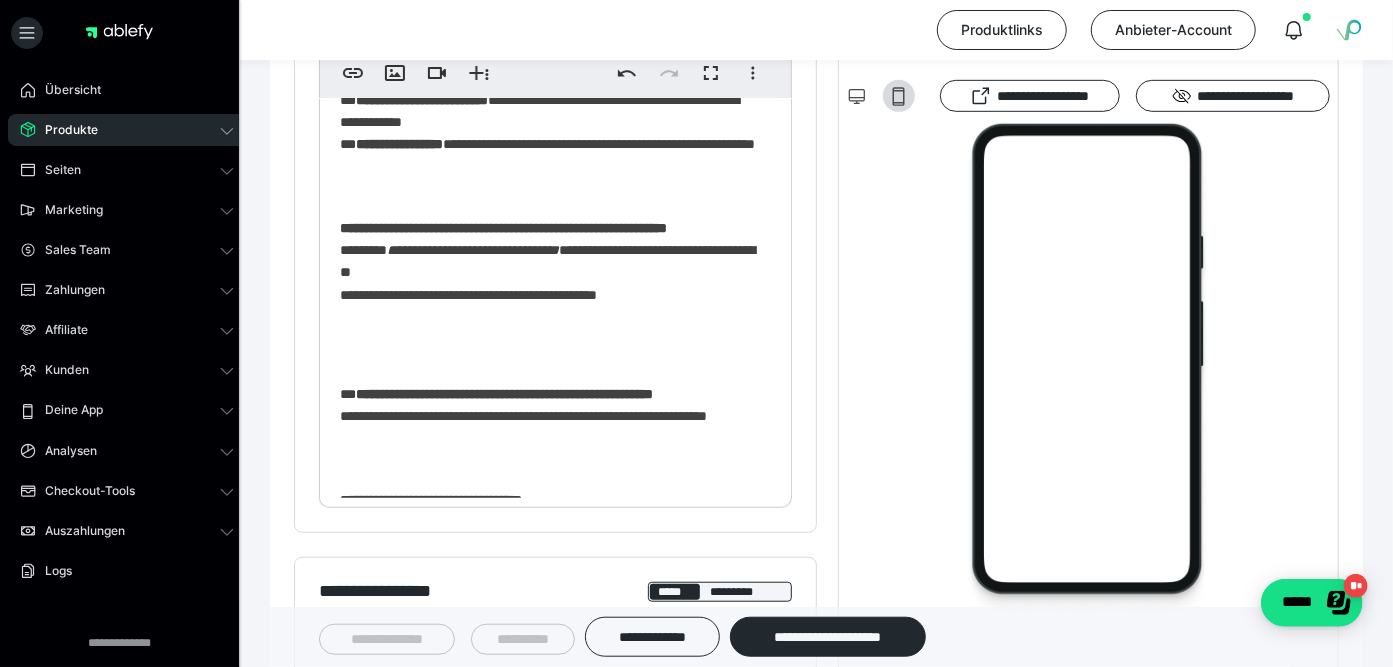 click at bounding box center (555, 356) 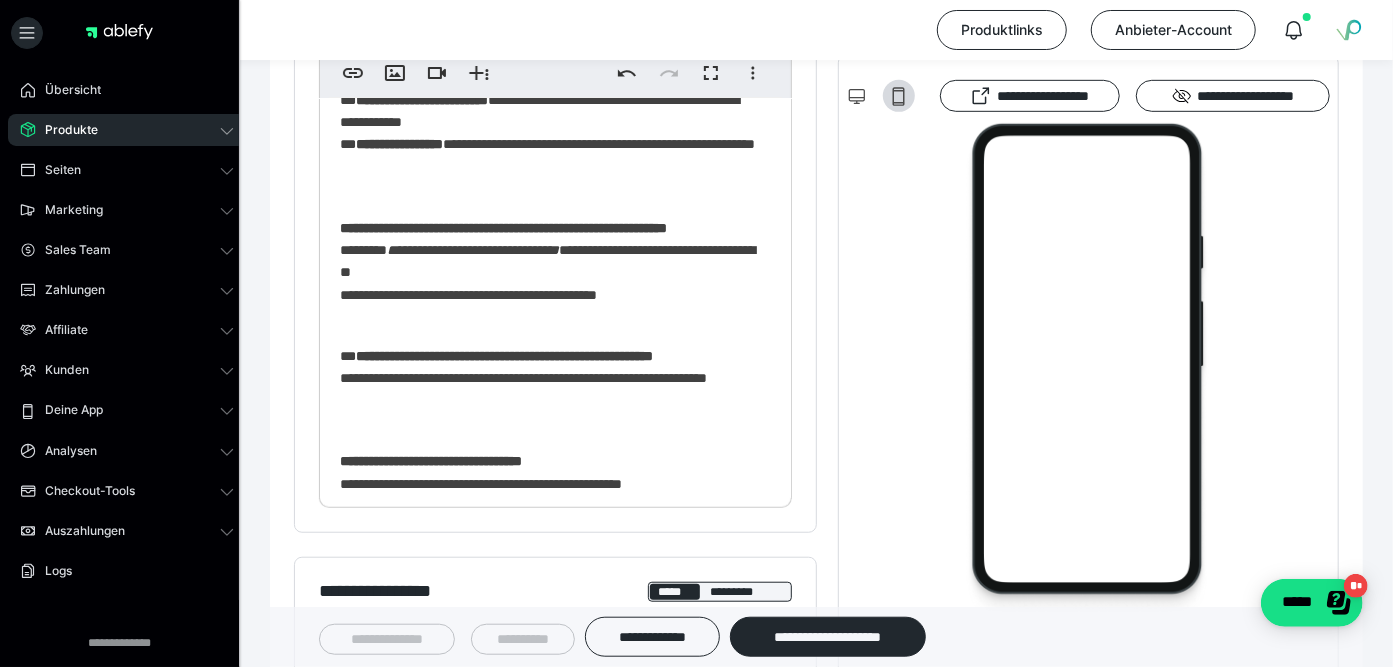 scroll, scrollTop: 1501, scrollLeft: 0, axis: vertical 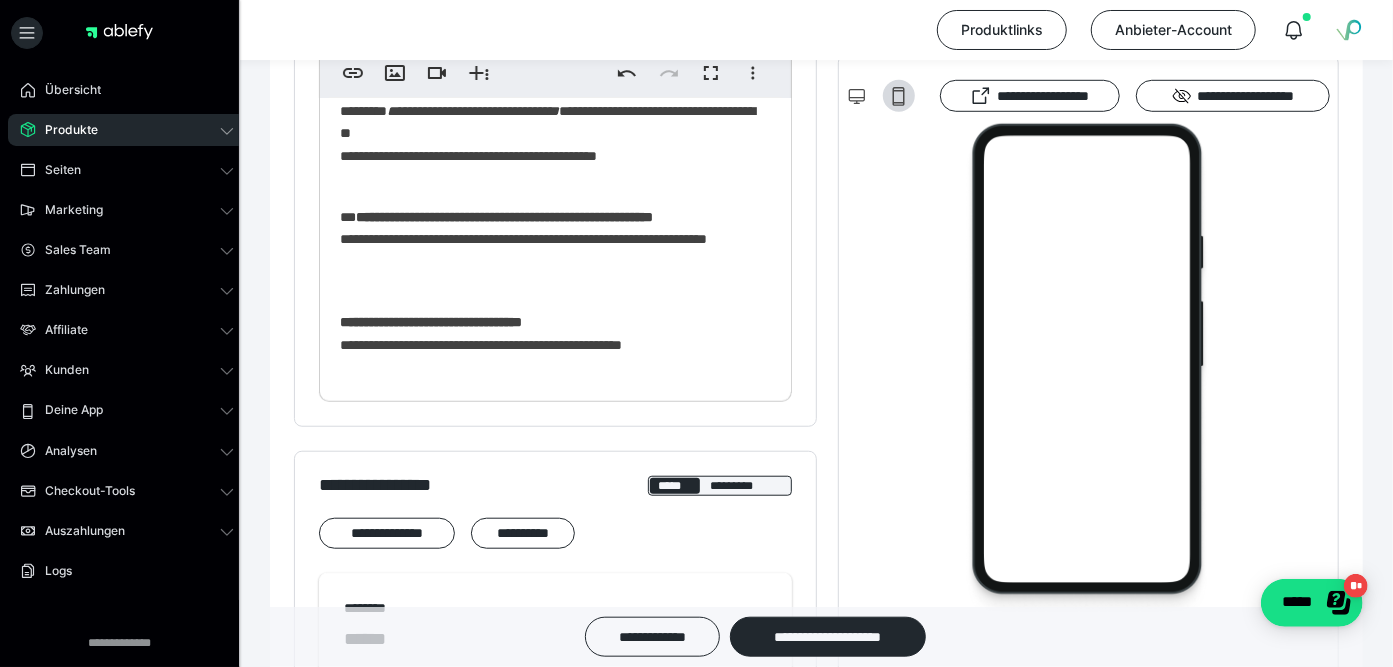 click on "**********" at bounding box center [548, 333] 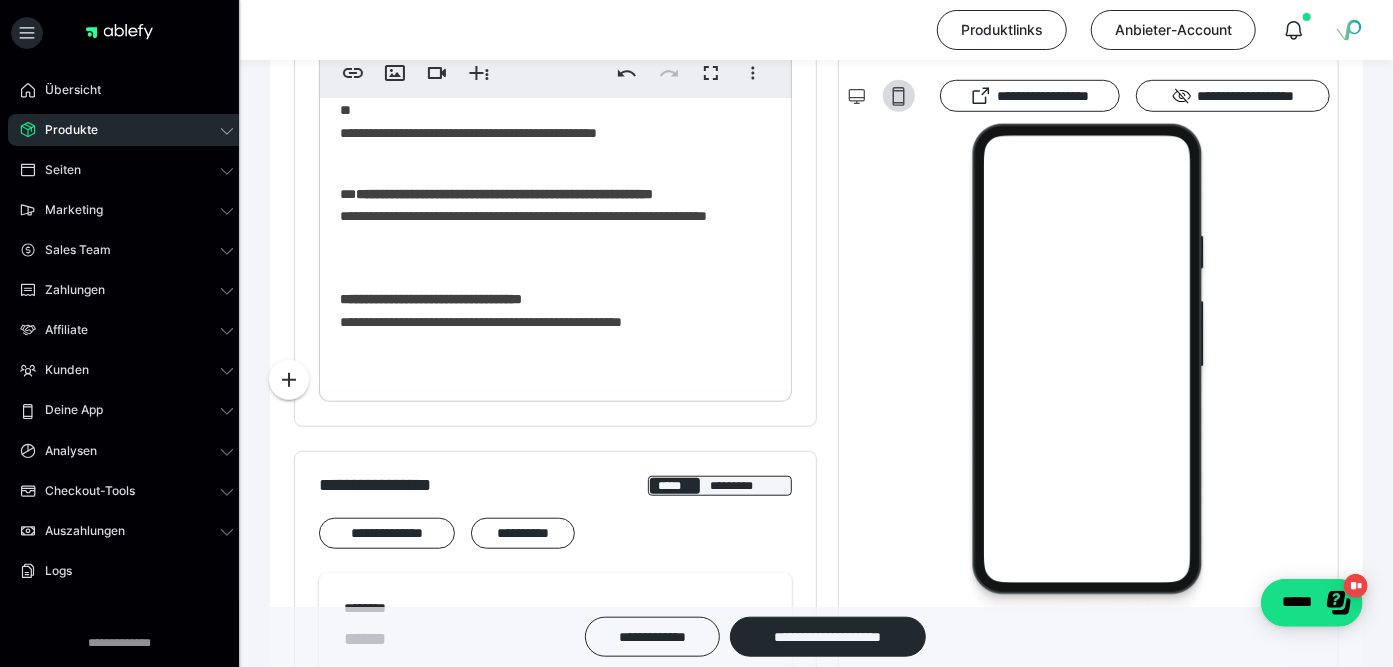type 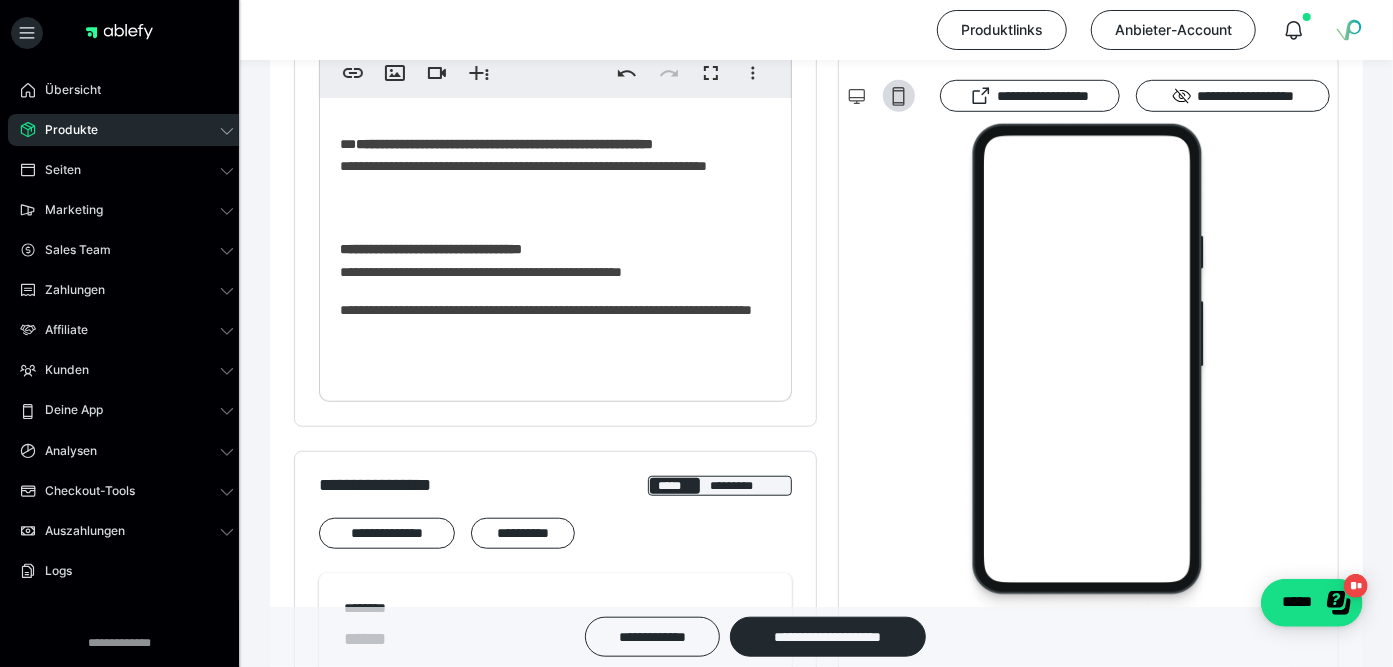 scroll, scrollTop: 1526, scrollLeft: 0, axis: vertical 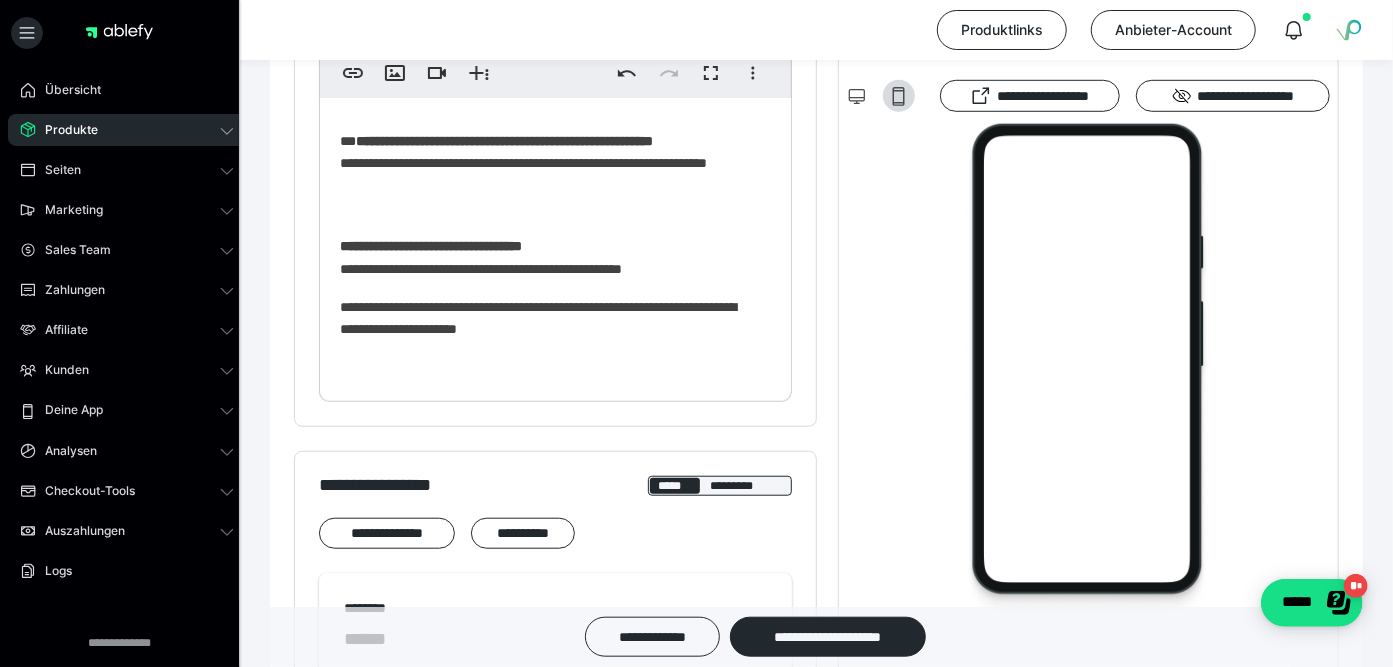 click on "**********" at bounding box center (548, -560) 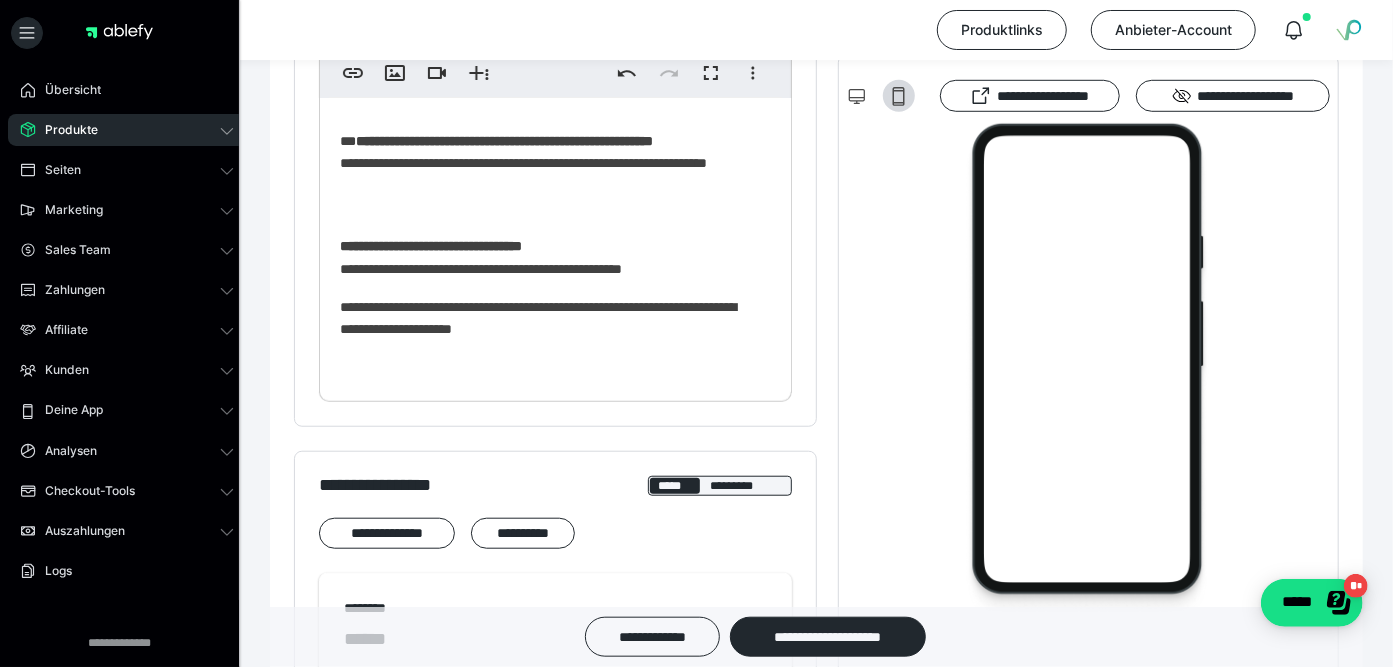 click on "**********" at bounding box center (548, -560) 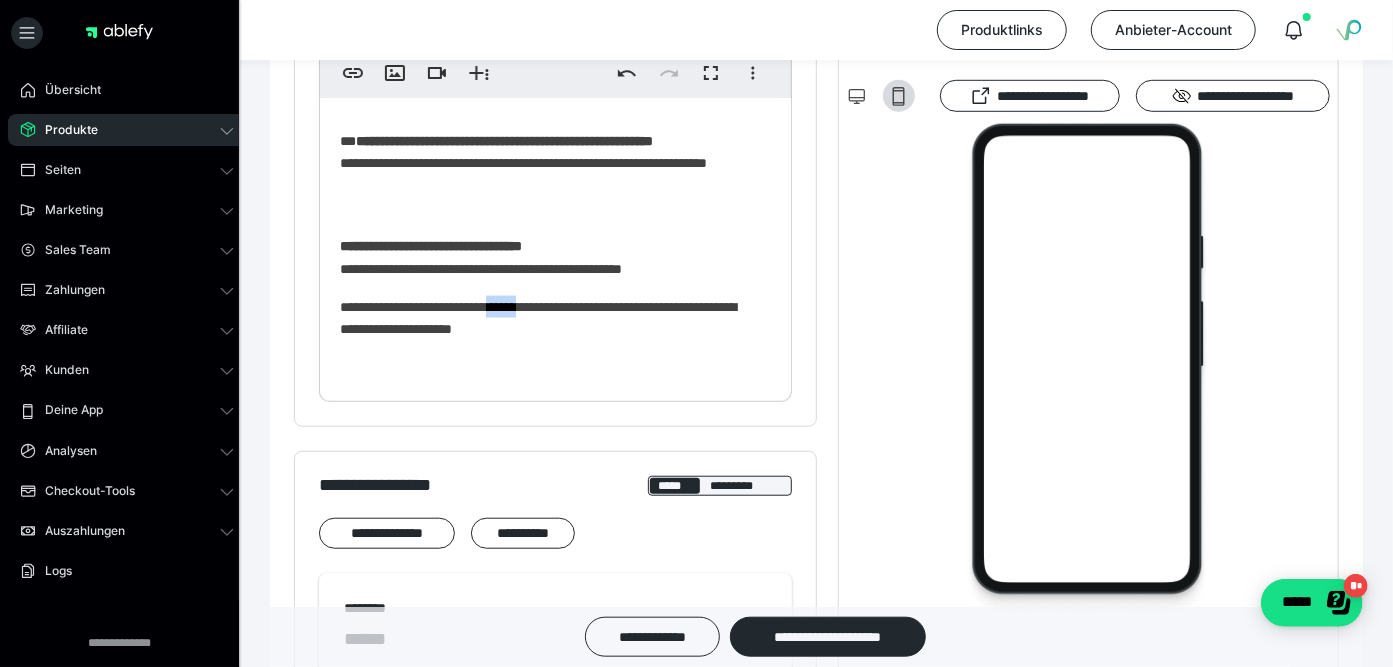drag, startPoint x: 527, startPoint y: 359, endPoint x: 558, endPoint y: 357, distance: 31.06445 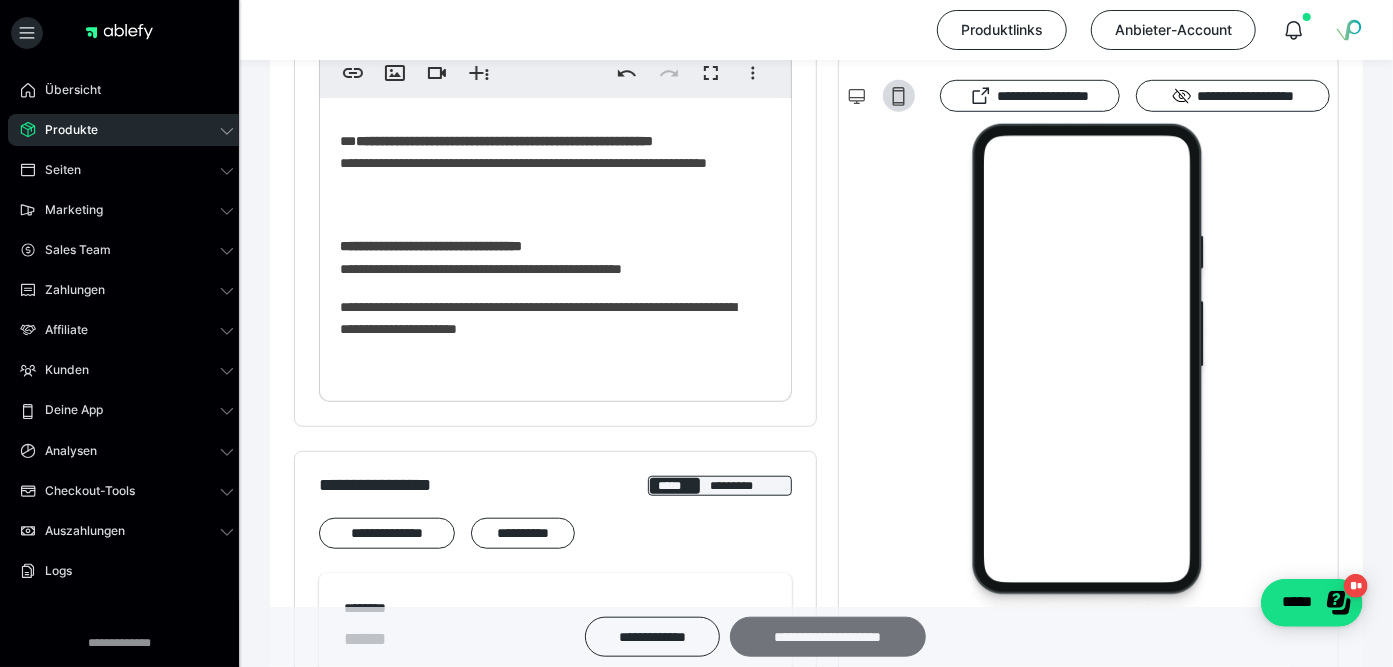 click on "**********" at bounding box center (828, 637) 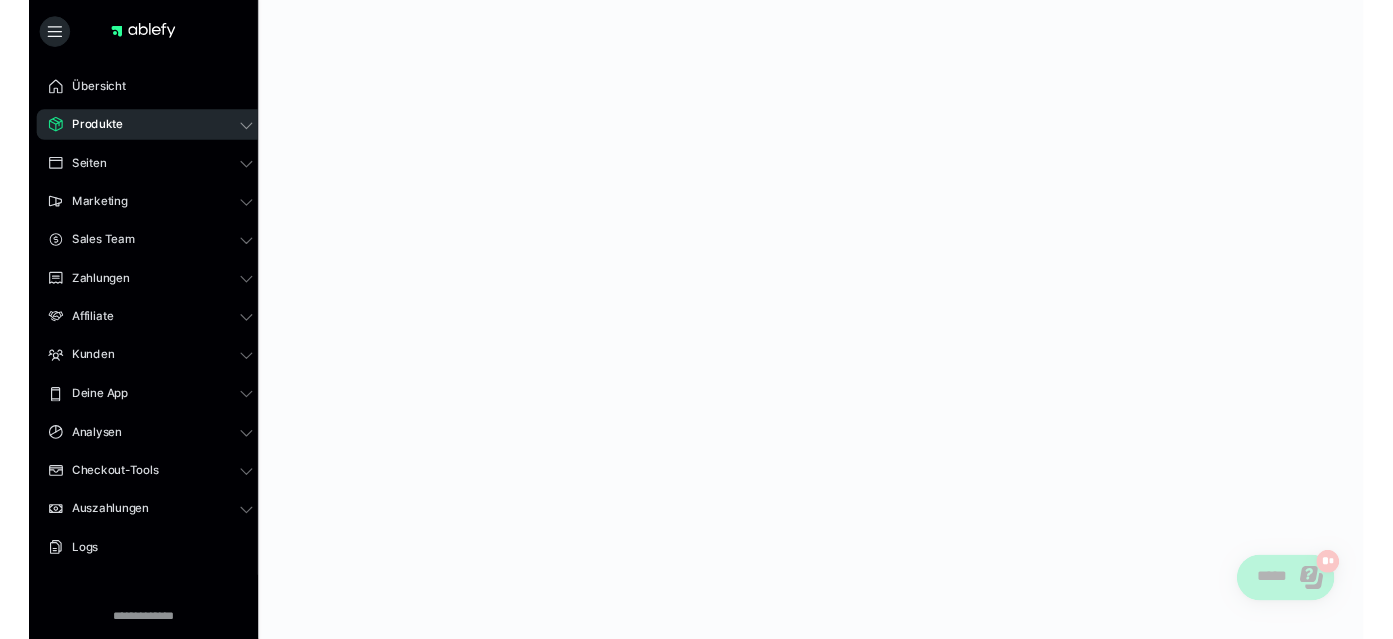 scroll, scrollTop: 0, scrollLeft: 0, axis: both 